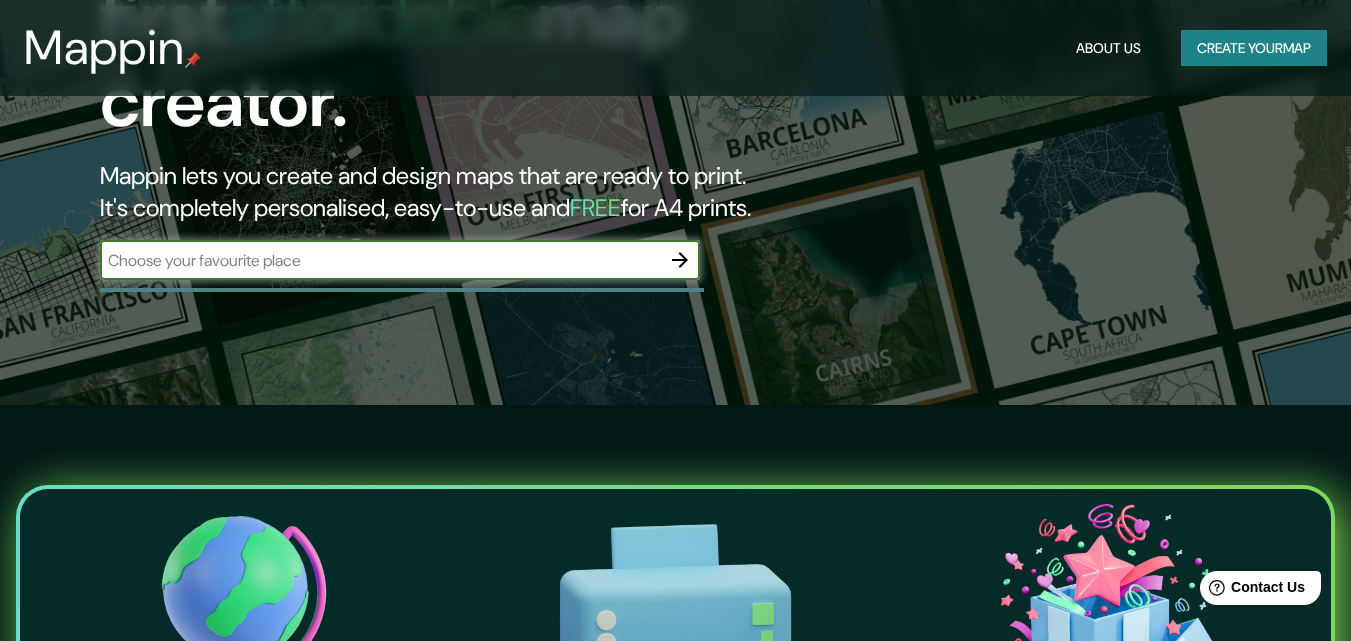 scroll, scrollTop: 200, scrollLeft: 0, axis: vertical 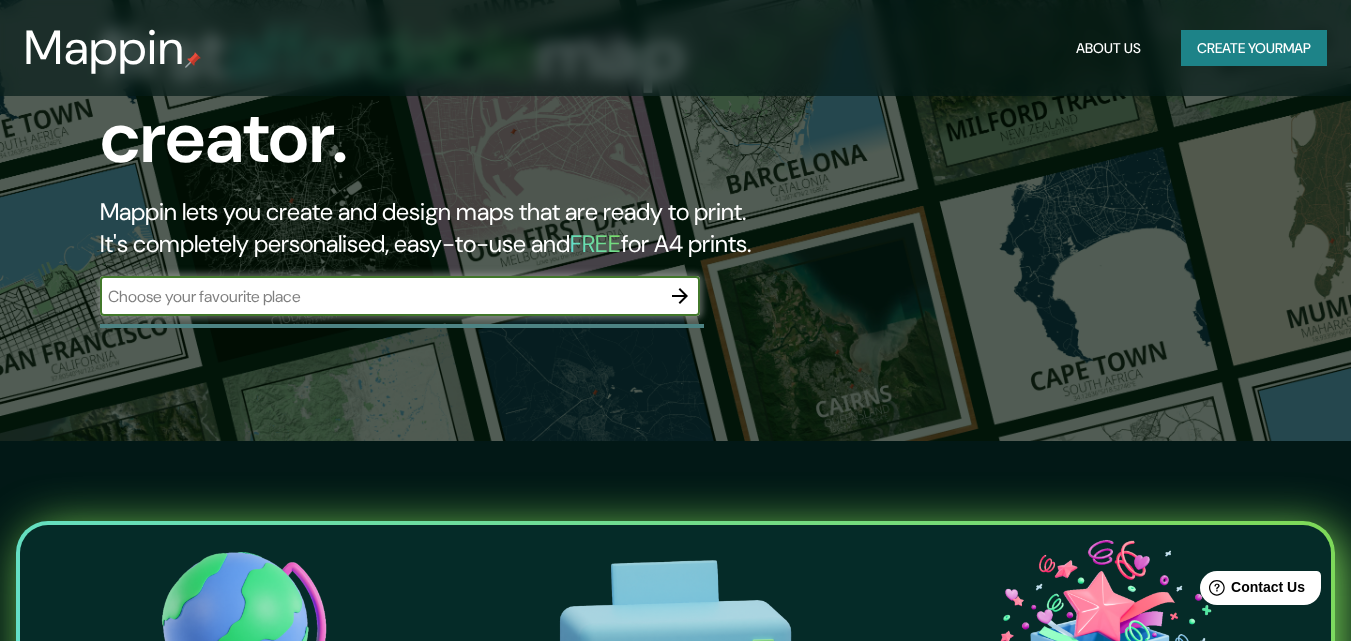 click at bounding box center [380, 296] 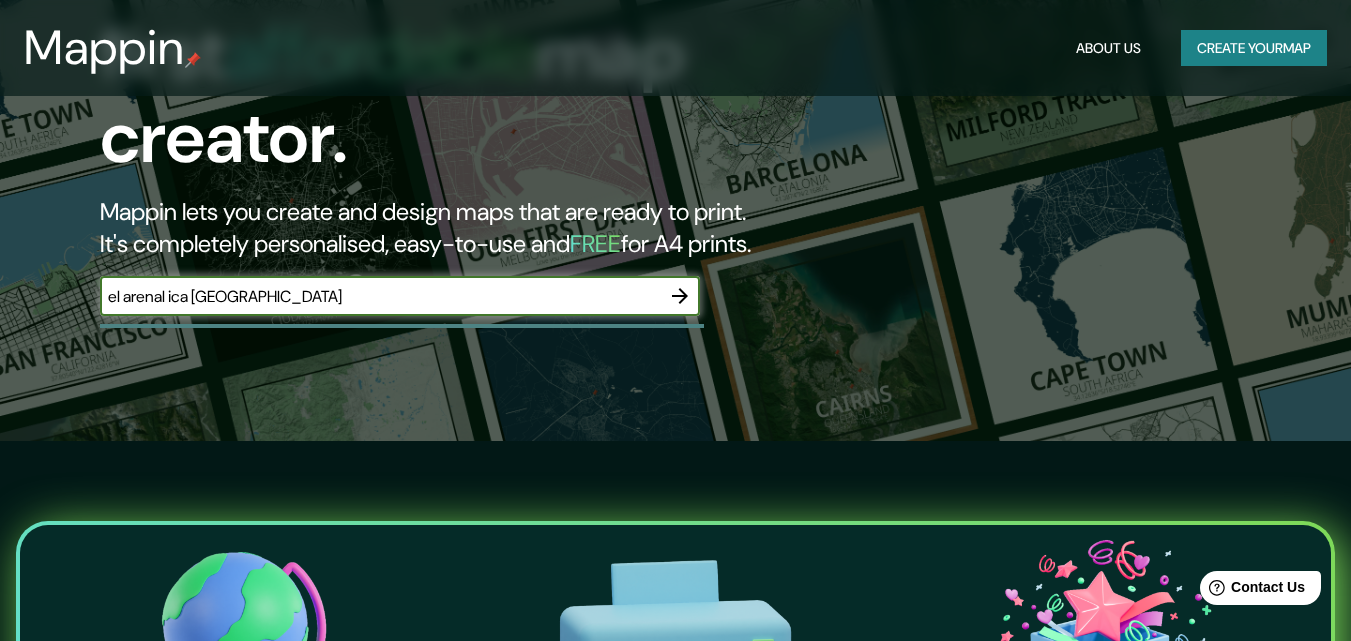 type on "el arenal ica [GEOGRAPHIC_DATA]" 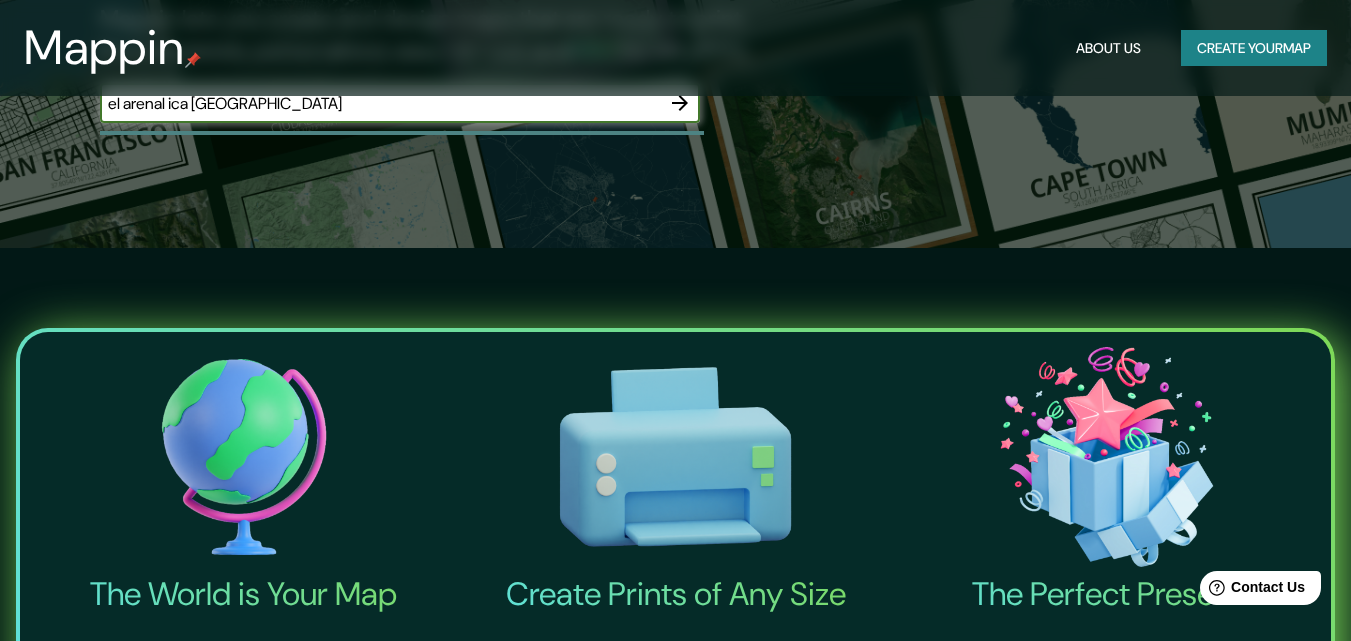 scroll, scrollTop: 0, scrollLeft: 0, axis: both 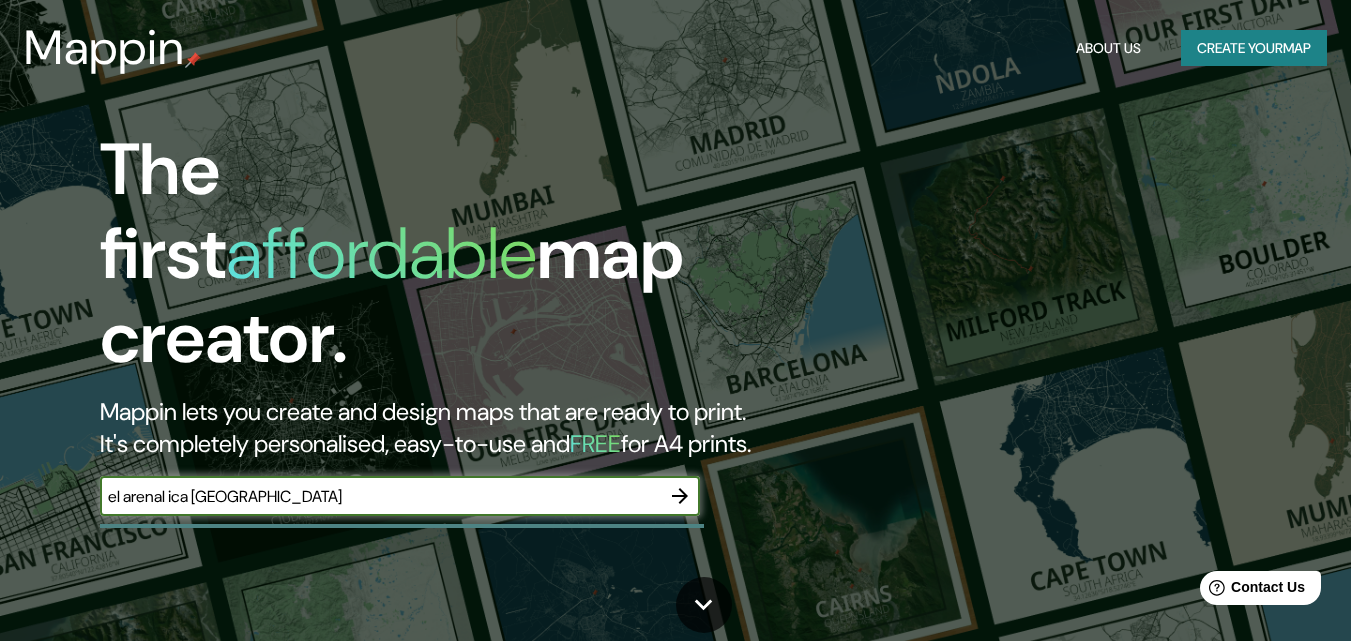click 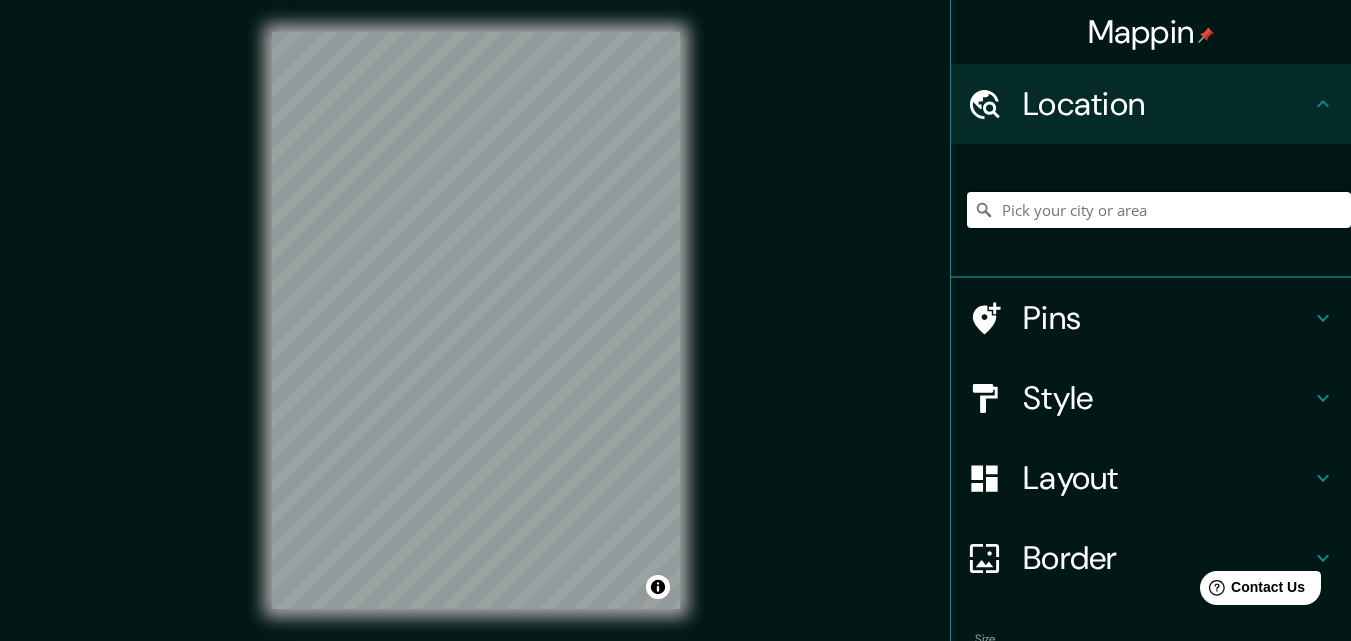 click at bounding box center (1159, 210) 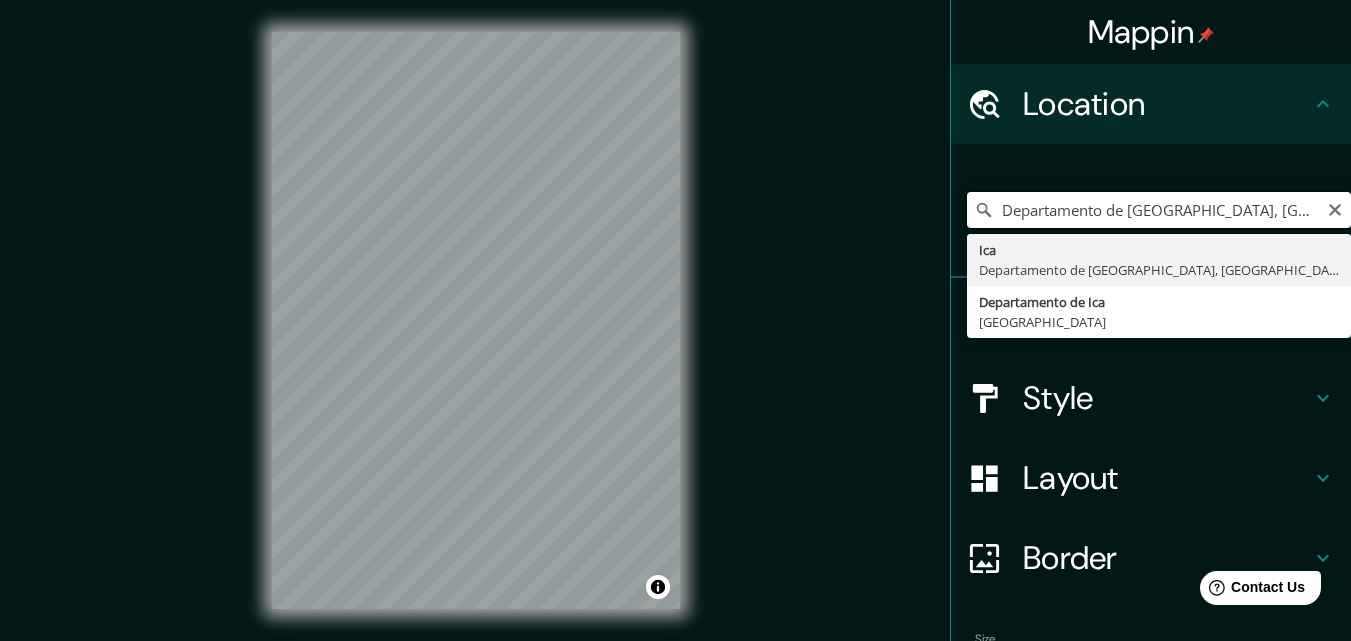 click on "Departamento de [GEOGRAPHIC_DATA], [GEOGRAPHIC_DATA]" at bounding box center [1159, 210] 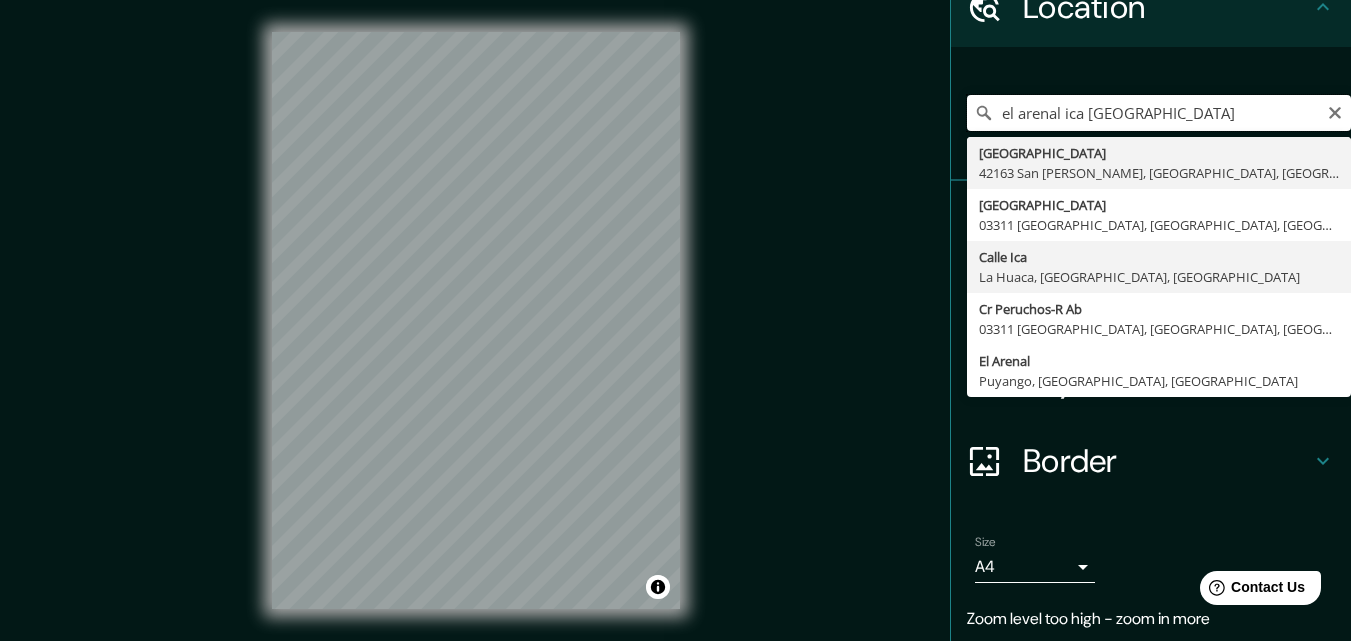 scroll, scrollTop: 64, scrollLeft: 0, axis: vertical 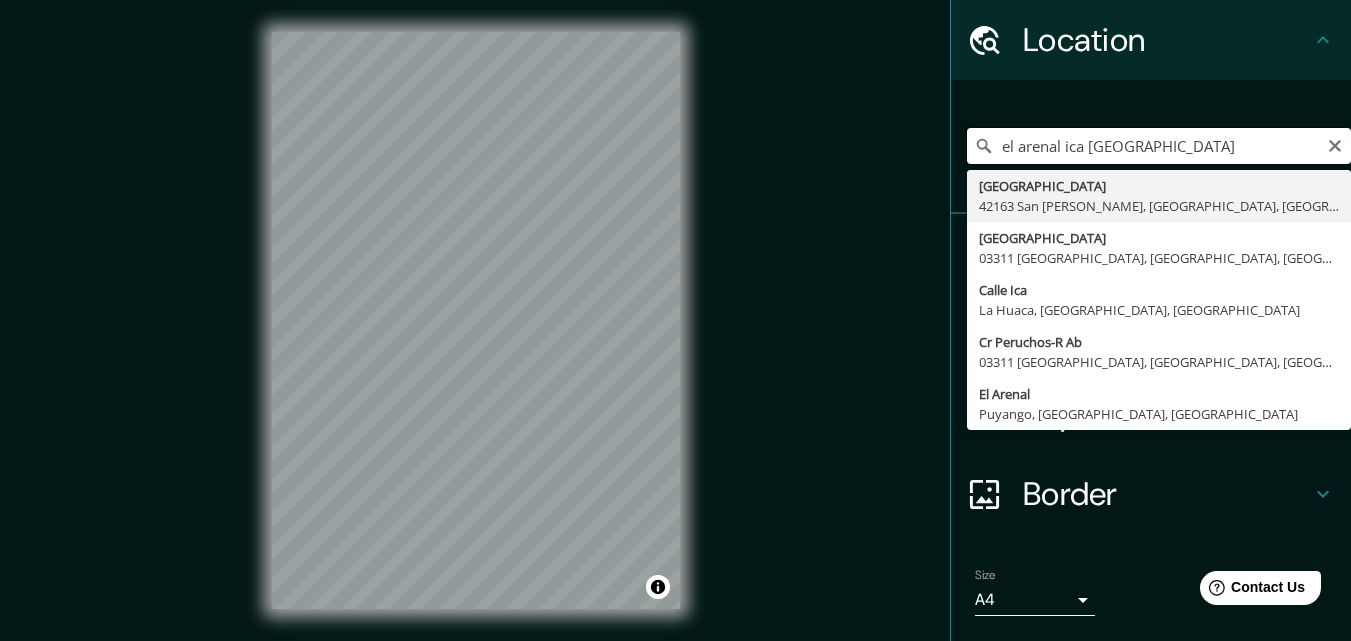 drag, startPoint x: 1120, startPoint y: 148, endPoint x: 979, endPoint y: 146, distance: 141.01419 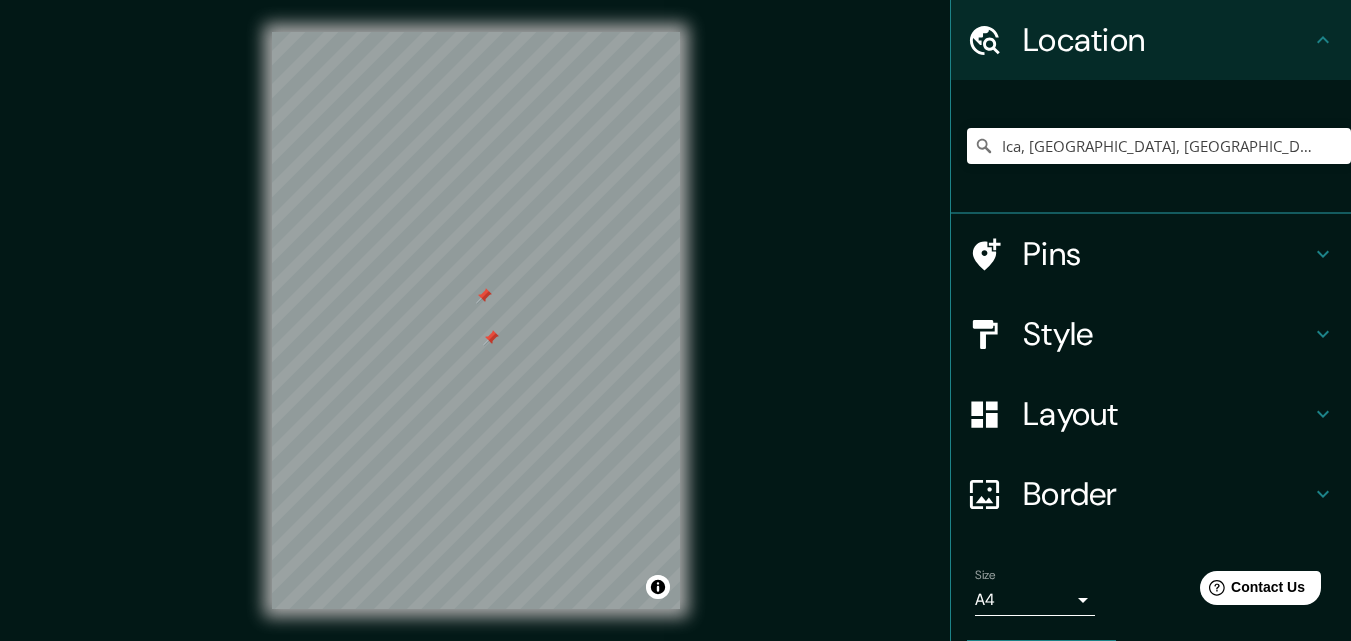 click on "Style" at bounding box center [1167, 334] 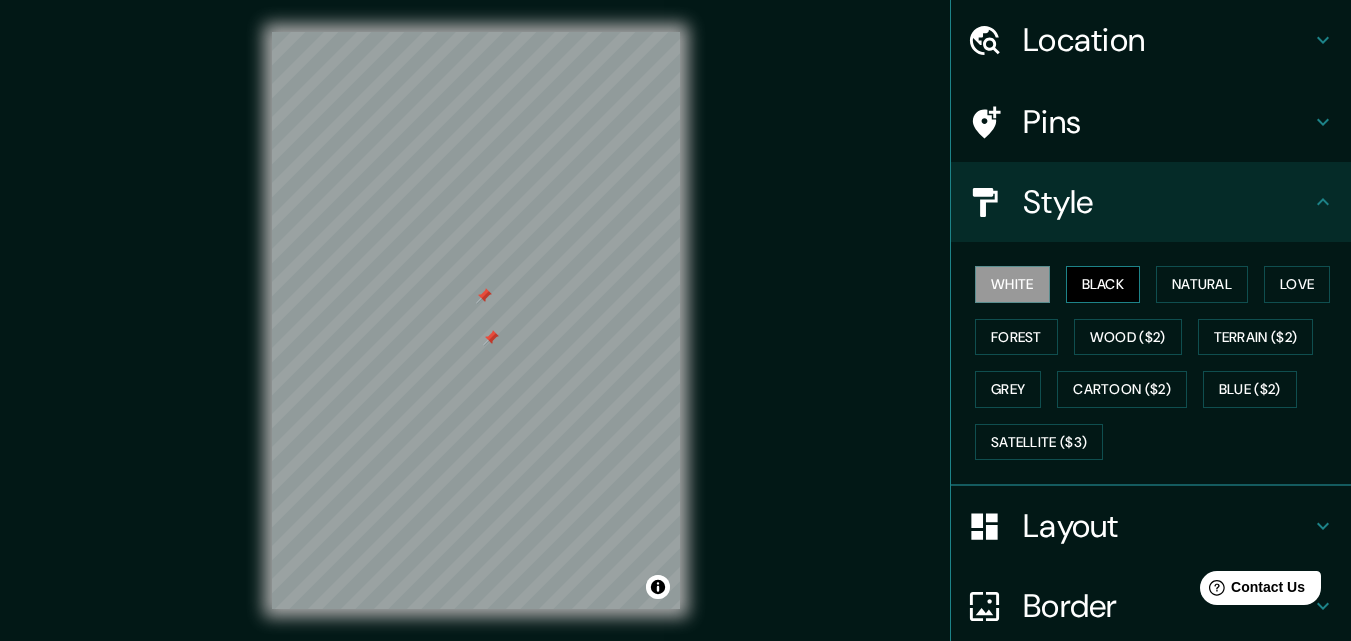 click on "Black" at bounding box center (1103, 284) 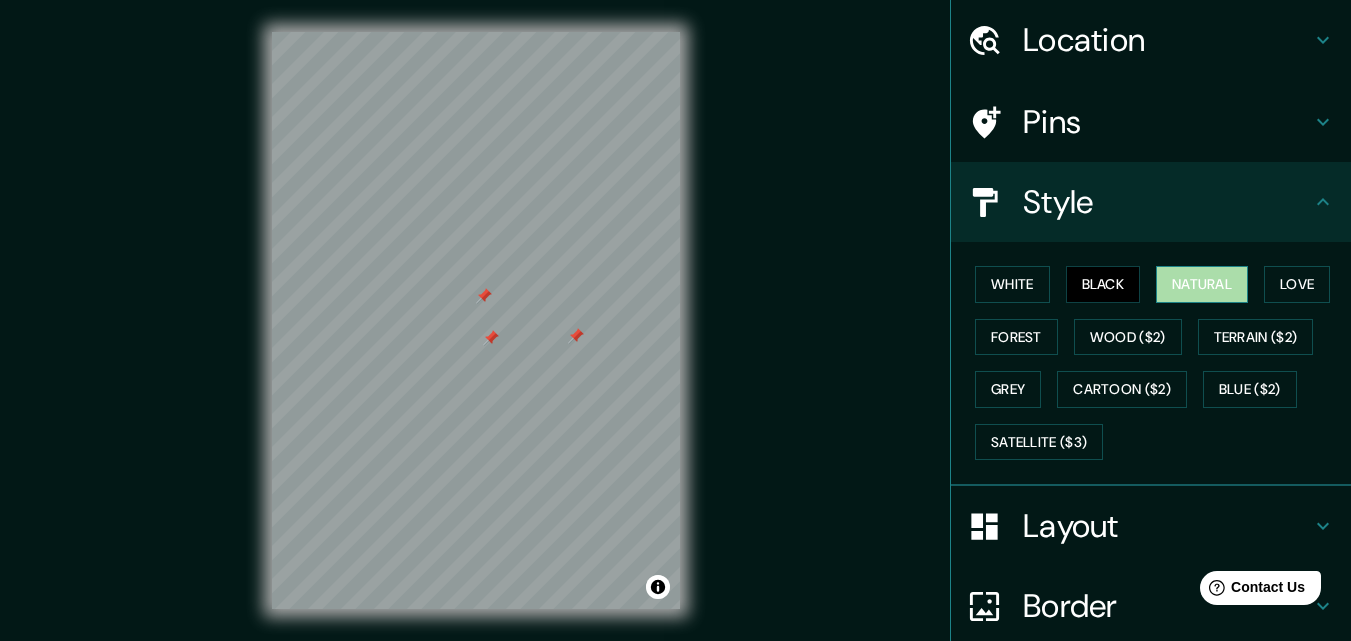 click on "Natural" at bounding box center (1202, 284) 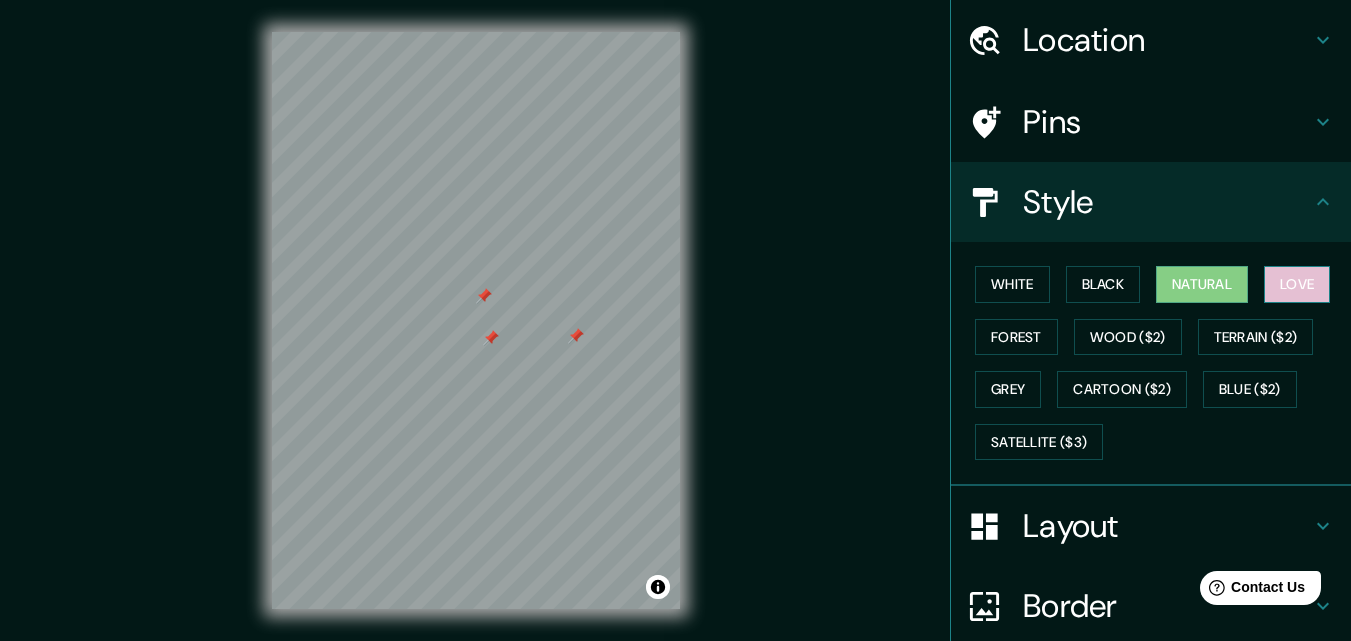 click on "Love" at bounding box center [1297, 284] 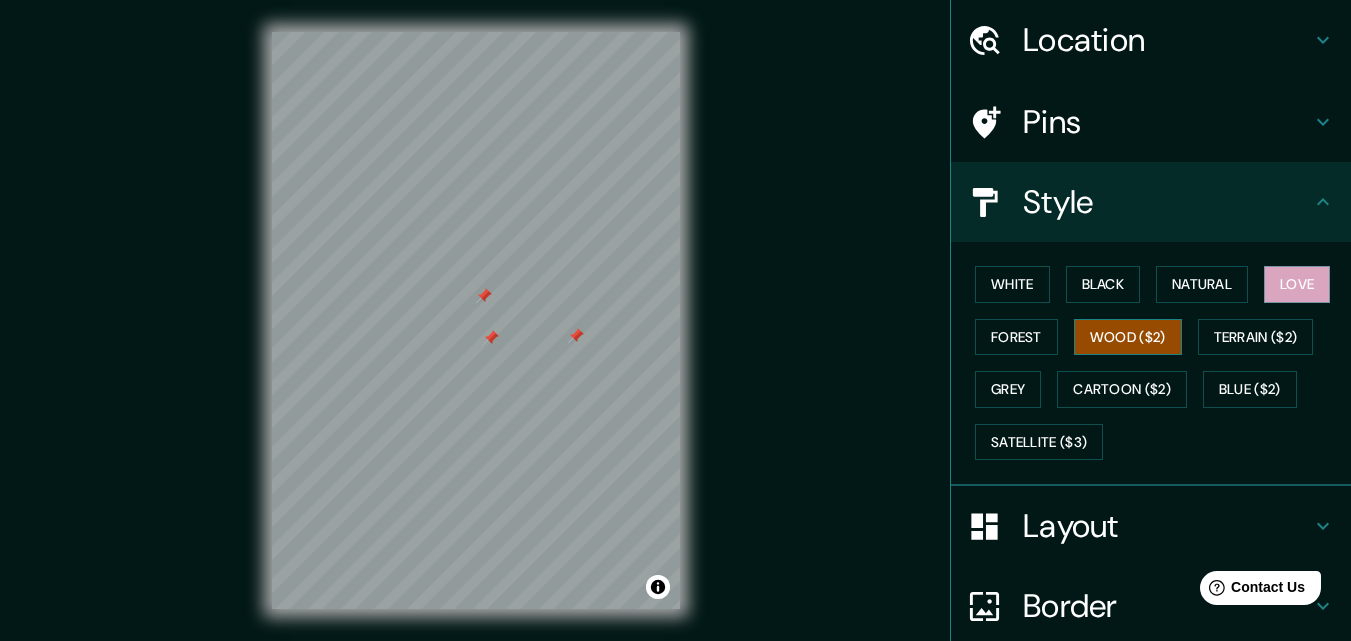 click on "Wood ($2)" at bounding box center (1128, 337) 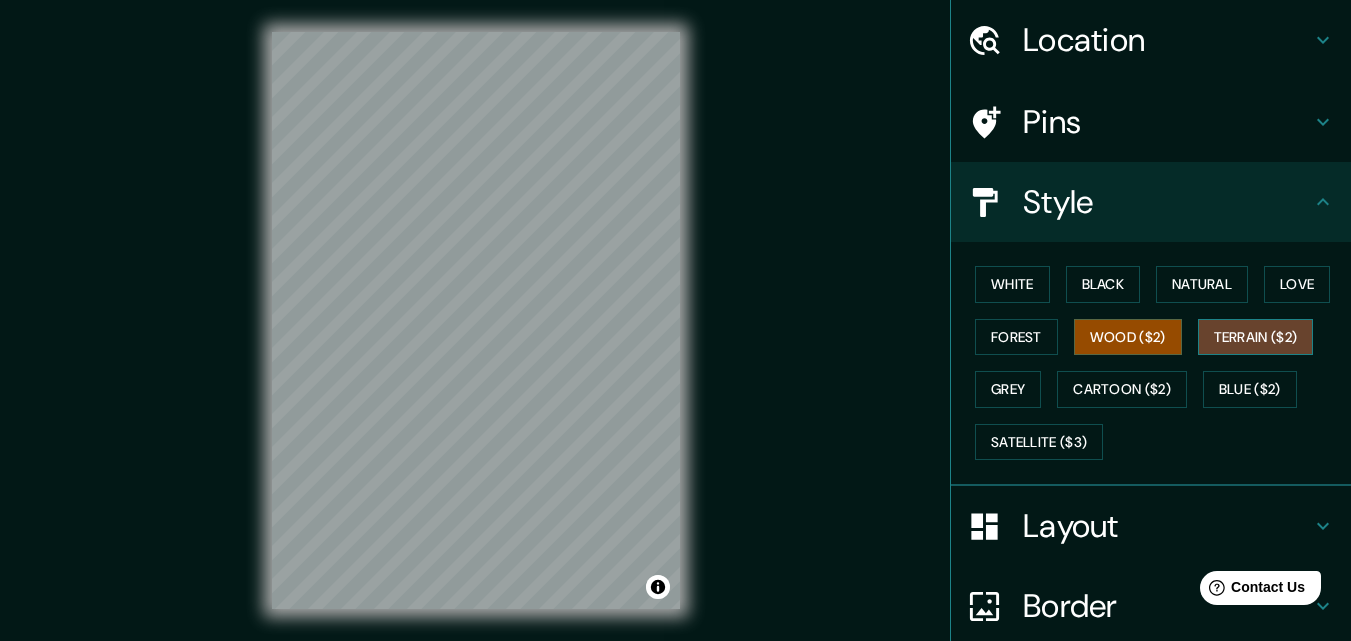 click on "Terrain ($2)" at bounding box center [1256, 337] 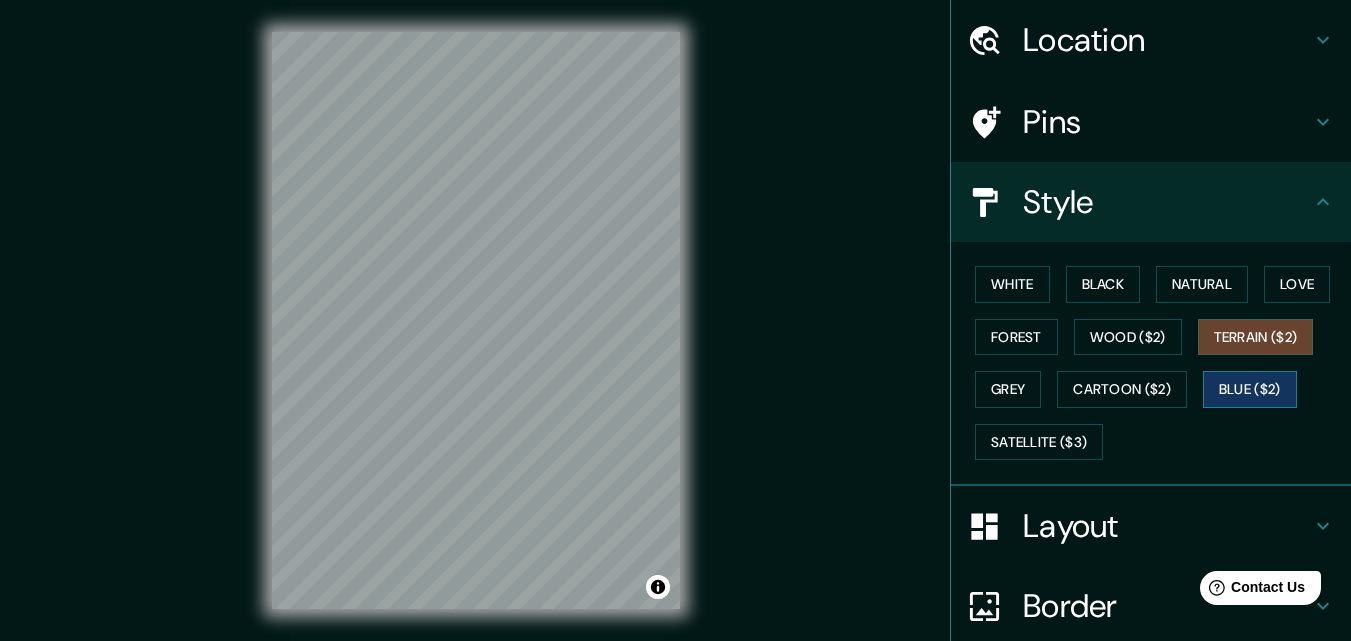 click on "Blue ($2)" at bounding box center [1250, 389] 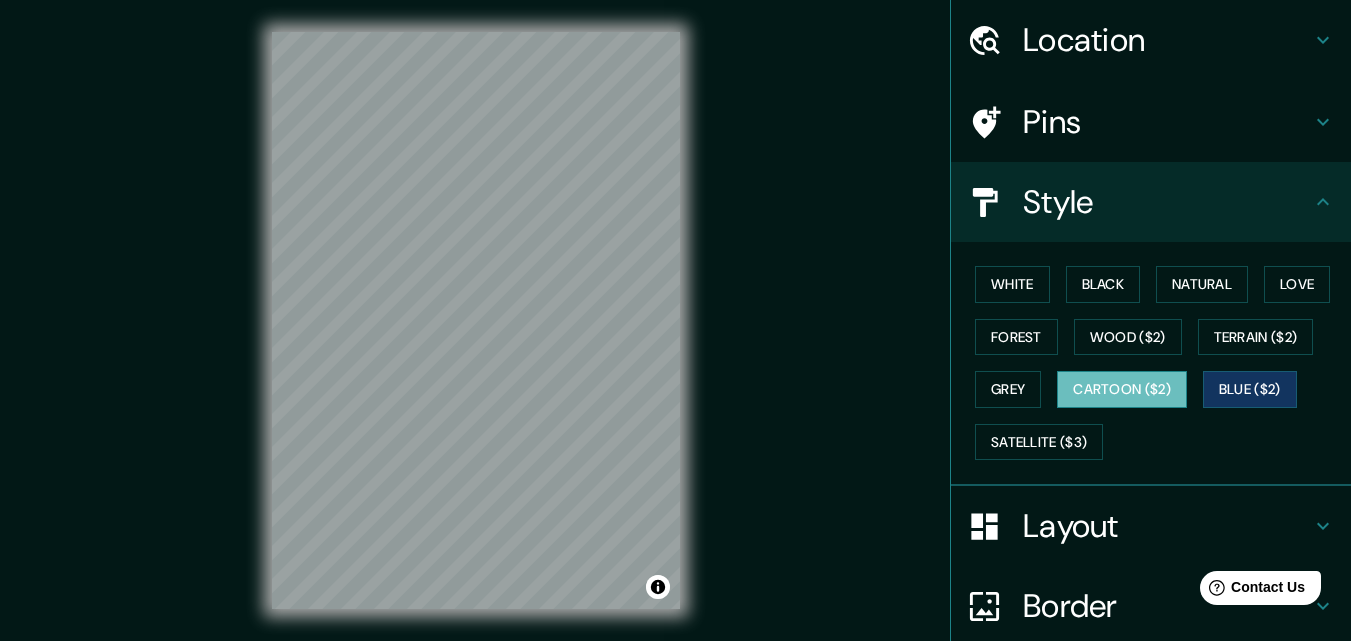 click on "Cartoon ($2)" at bounding box center (1122, 389) 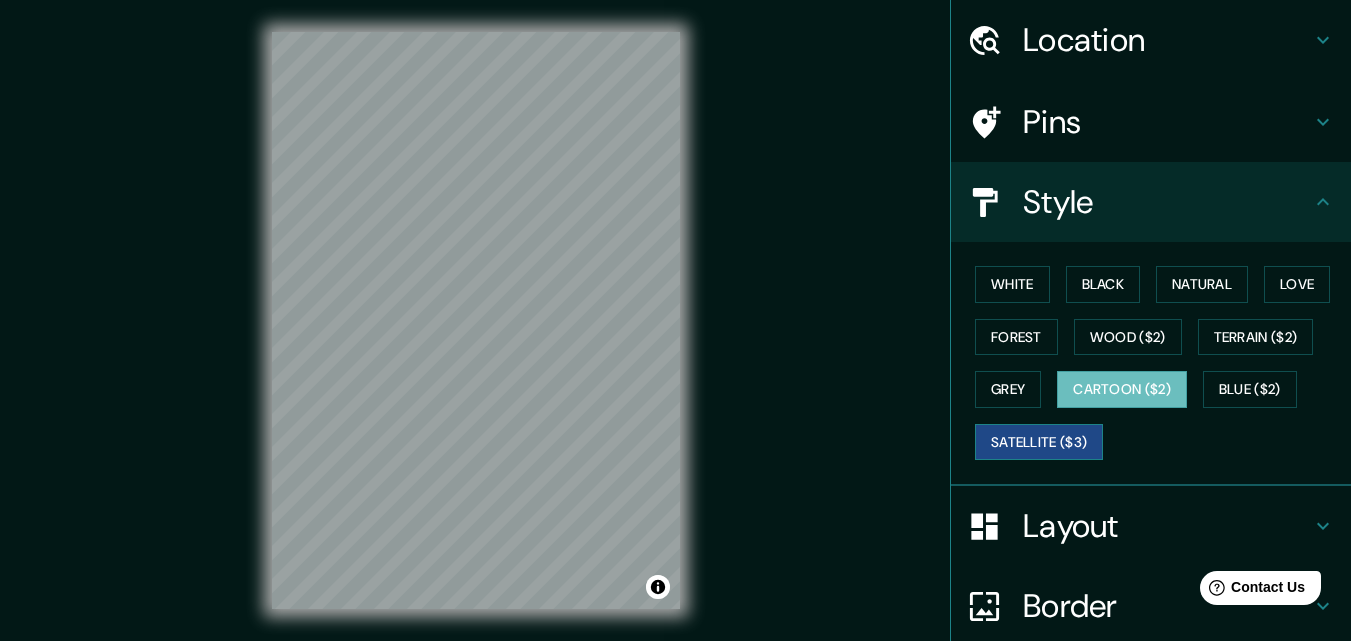 click on "Satellite ($3)" at bounding box center [1039, 442] 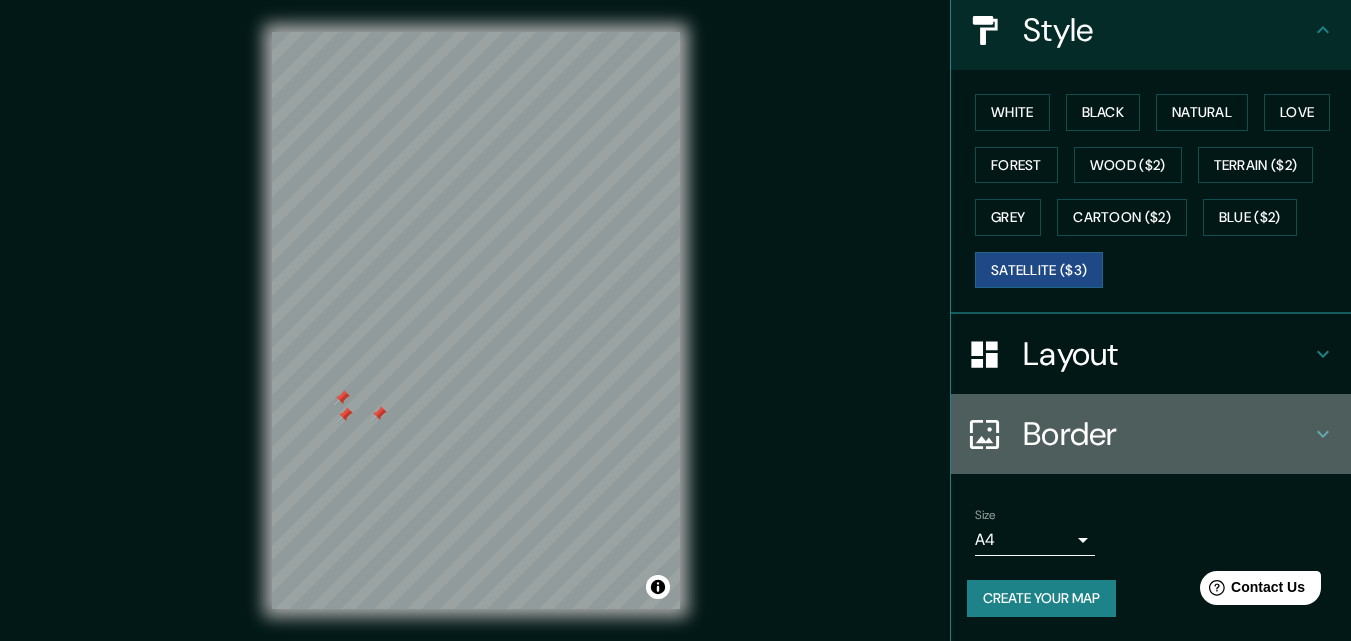 click on "Border" at bounding box center (1167, 434) 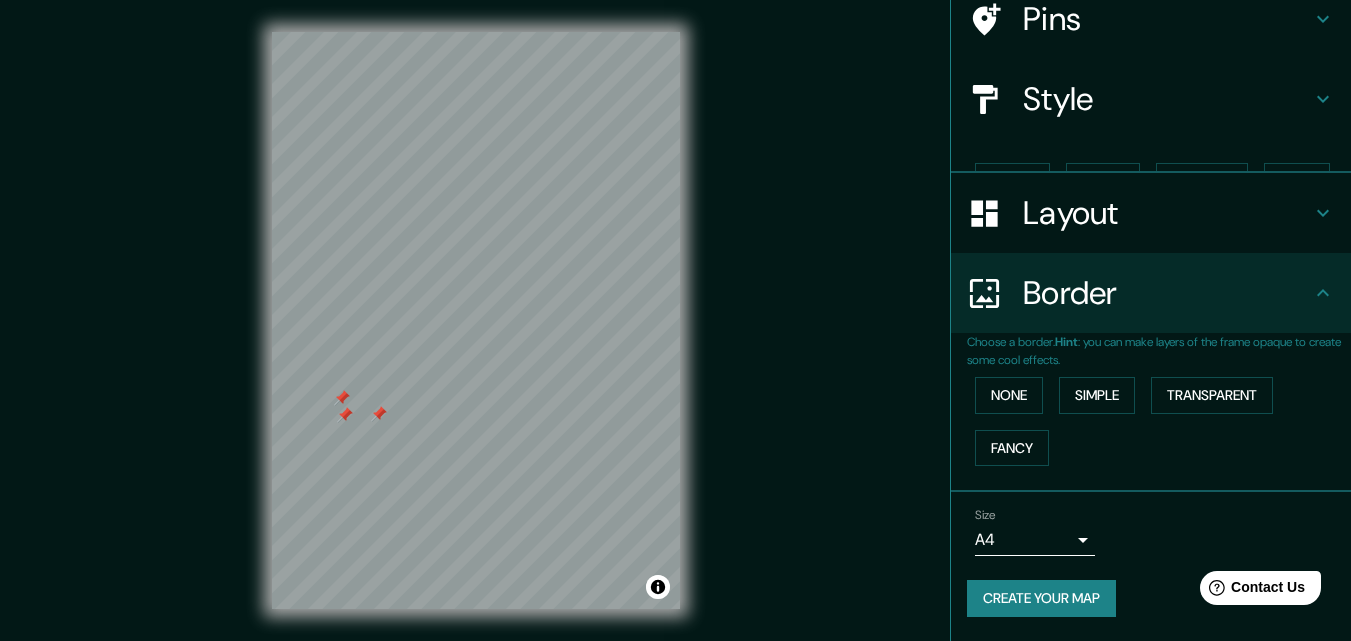 scroll, scrollTop: 133, scrollLeft: 0, axis: vertical 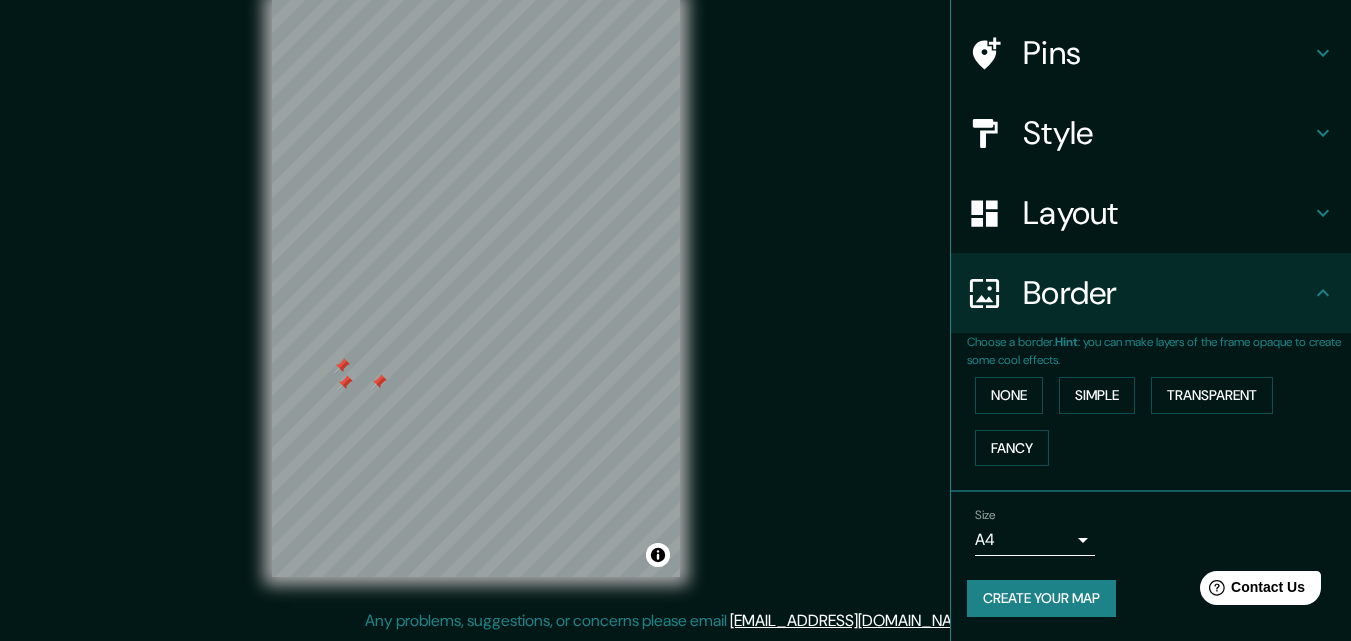 click on "Layout" at bounding box center (1151, 213) 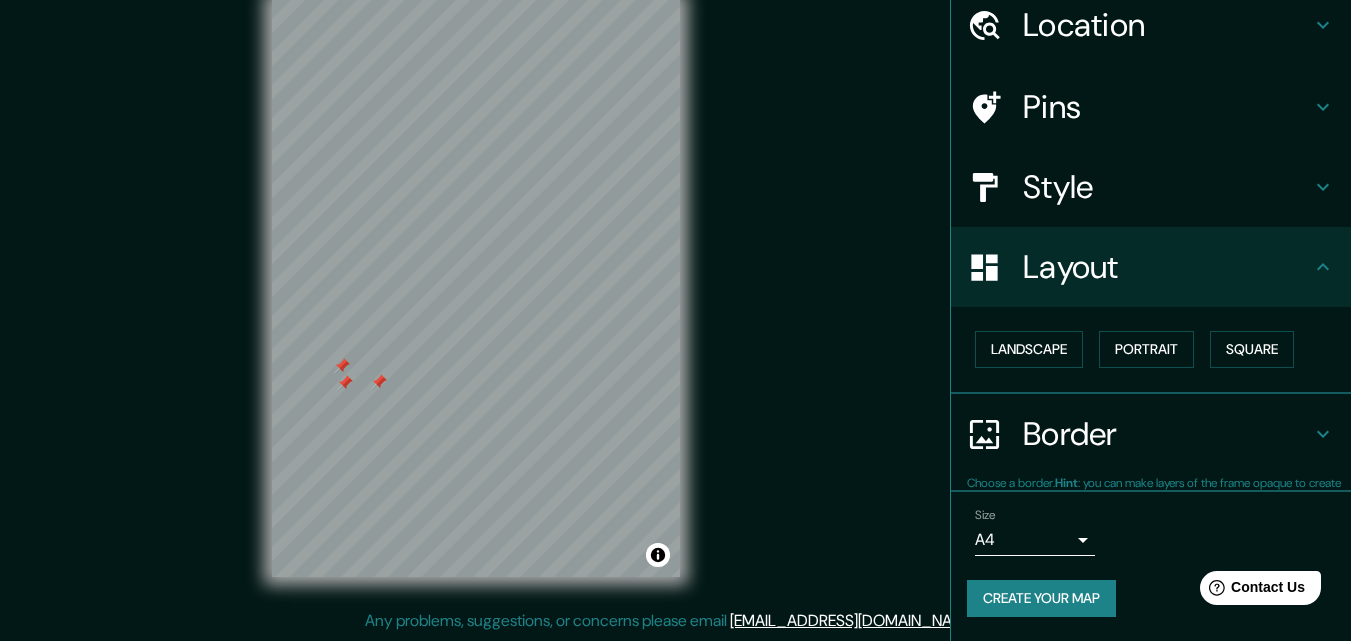 scroll, scrollTop: 78, scrollLeft: 0, axis: vertical 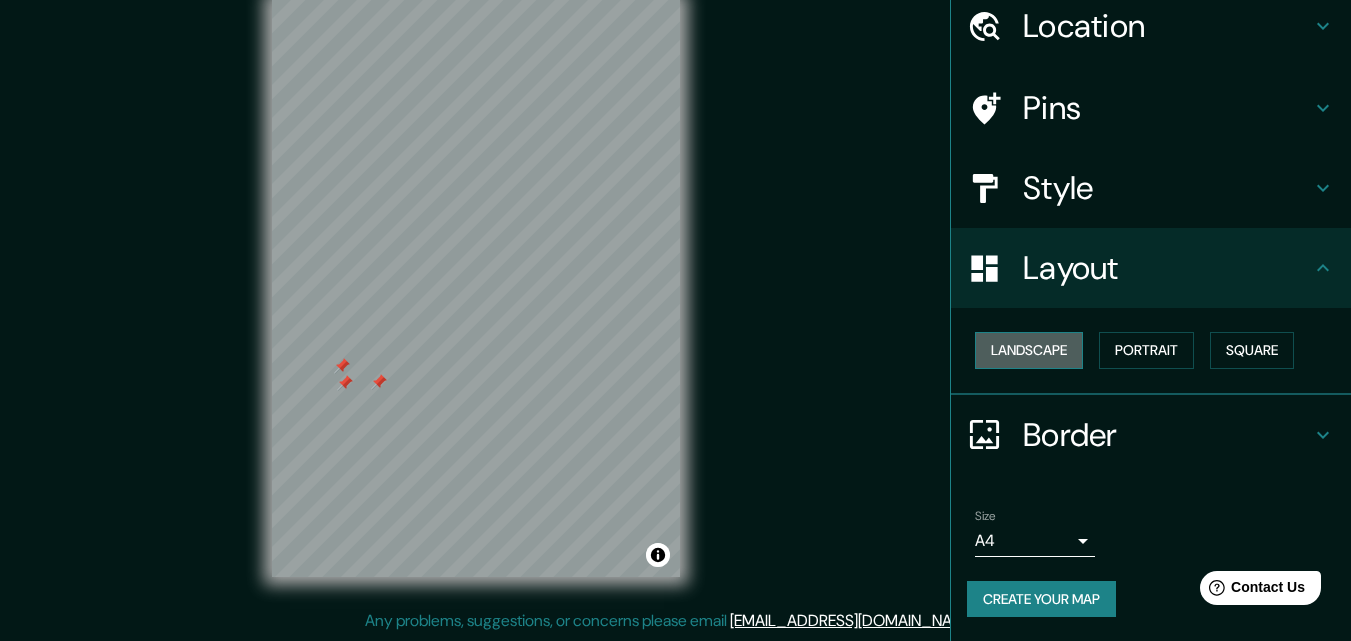 click on "Landscape" at bounding box center (1029, 350) 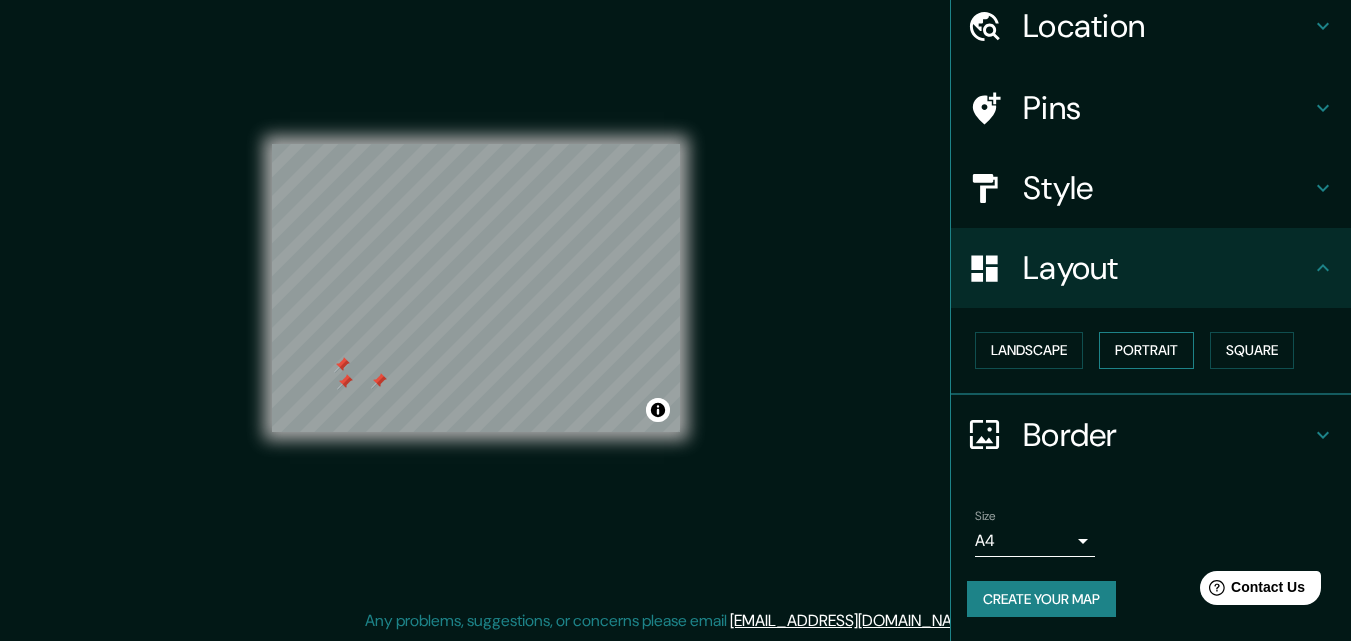 click on "Portrait" at bounding box center (1146, 350) 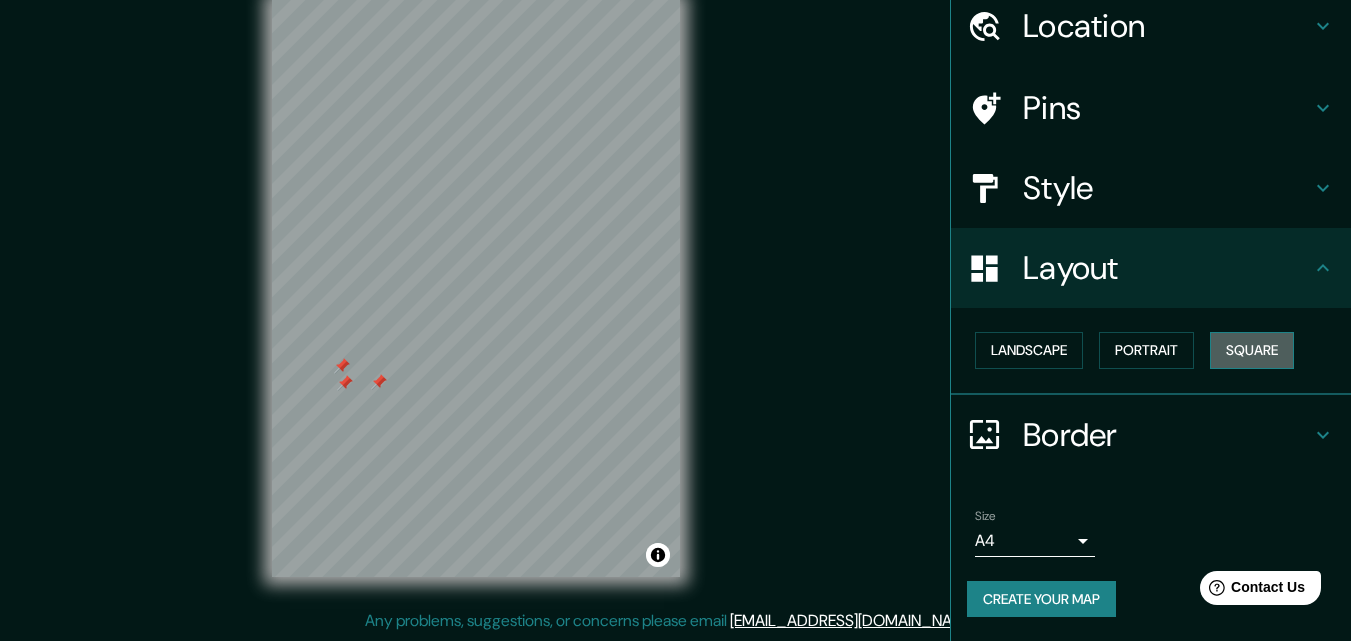click on "Square" at bounding box center [1252, 350] 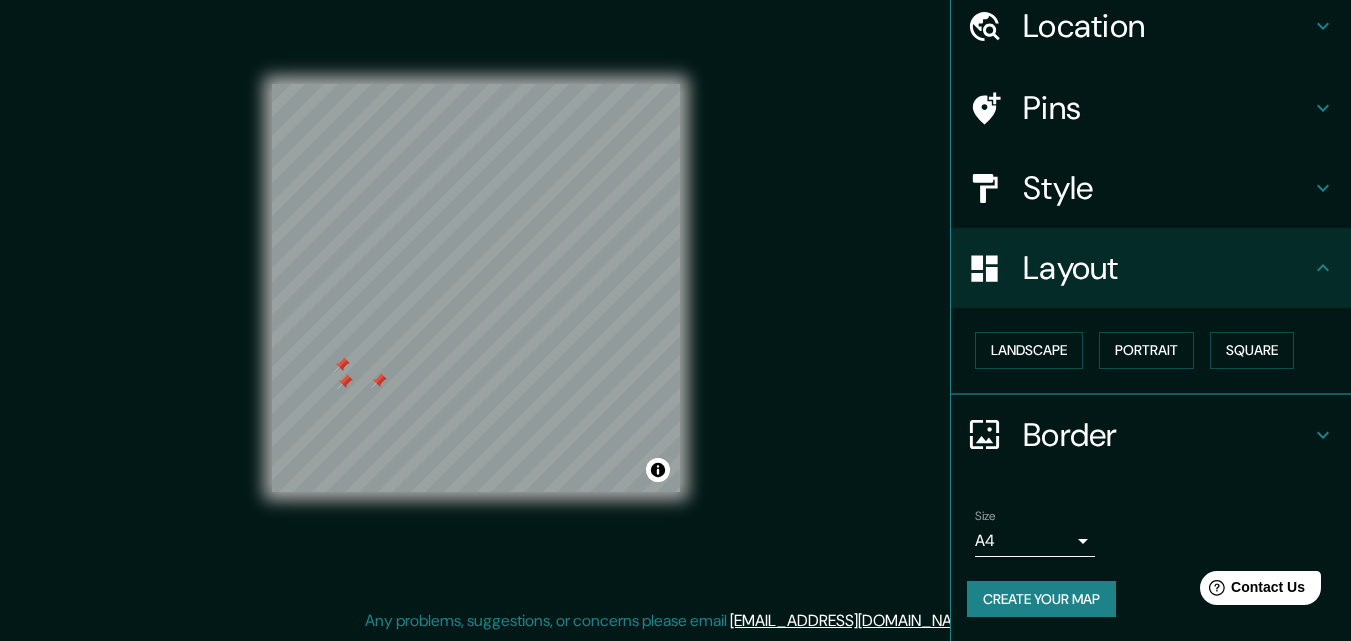 drag, startPoint x: 678, startPoint y: 495, endPoint x: 724, endPoint y: 529, distance: 57.201397 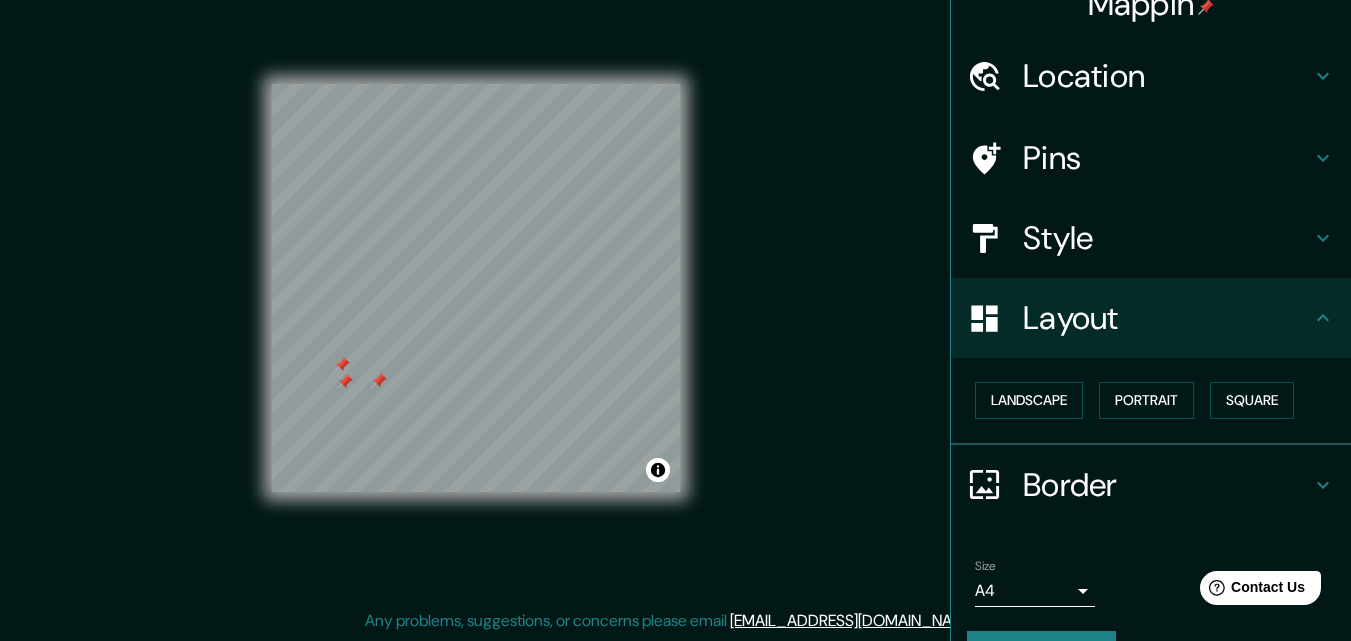 scroll, scrollTop: 0, scrollLeft: 0, axis: both 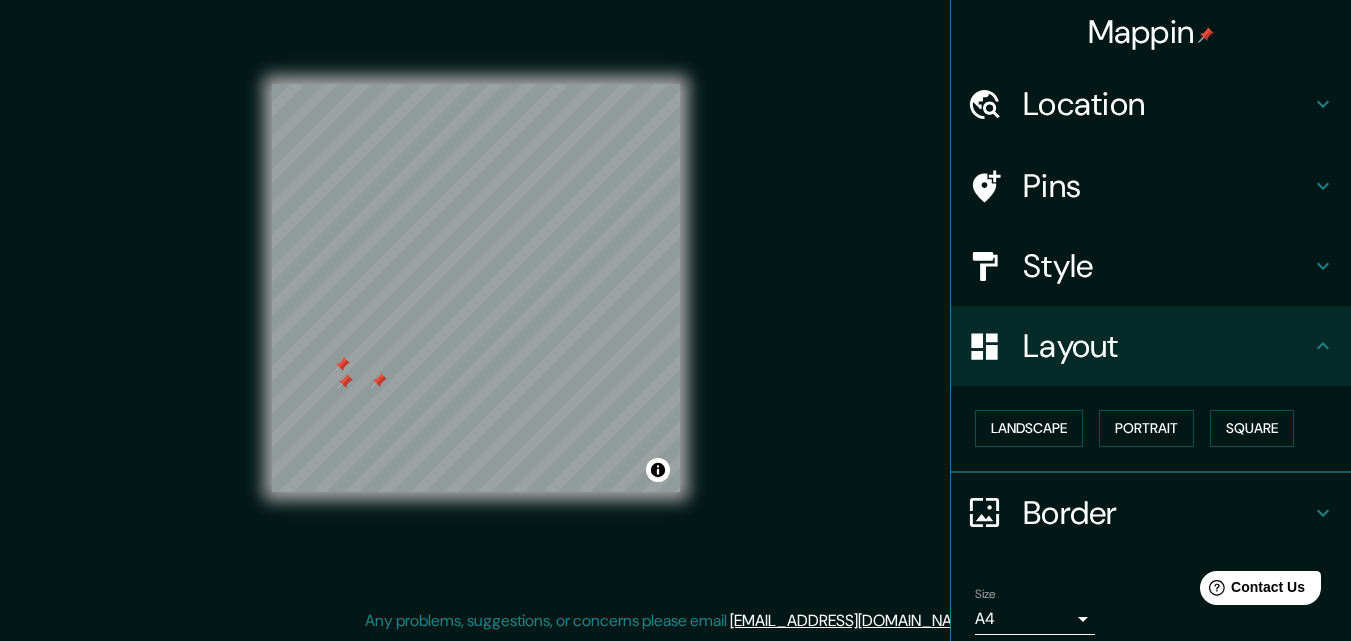 click on "Location" at bounding box center (1167, 104) 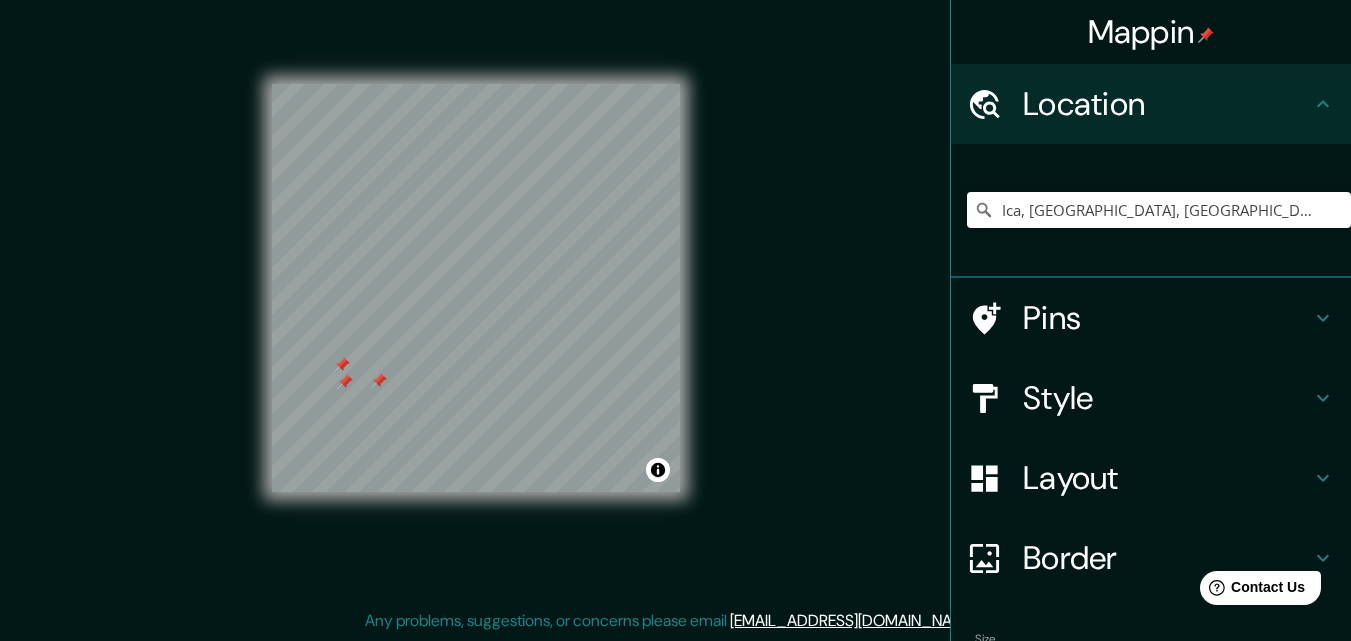 click on "Location [GEOGRAPHIC_DATA], [GEOGRAPHIC_DATA], [GEOGRAPHIC_DATA] Ica  [GEOGRAPHIC_DATA], [GEOGRAPHIC_DATA] [GEOGRAPHIC_DATA]  [GEOGRAPHIC_DATA] Ica  [GEOGRAPHIC_DATA][PERSON_NAME], [GEOGRAPHIC_DATA], [GEOGRAPHIC_DATA] Ica  Paucarpata, [GEOGRAPHIC_DATA], [GEOGRAPHIC_DATA] Ica  [GEOGRAPHIC_DATA], [GEOGRAPHIC_DATA], [GEOGRAPHIC_DATA] Pins Style Layout Border Choose a border.  Hint : you can make layers of the frame opaque to create some cool effects. None Simple Transparent Fancy Size A4 single Create your map" at bounding box center (1151, 414) 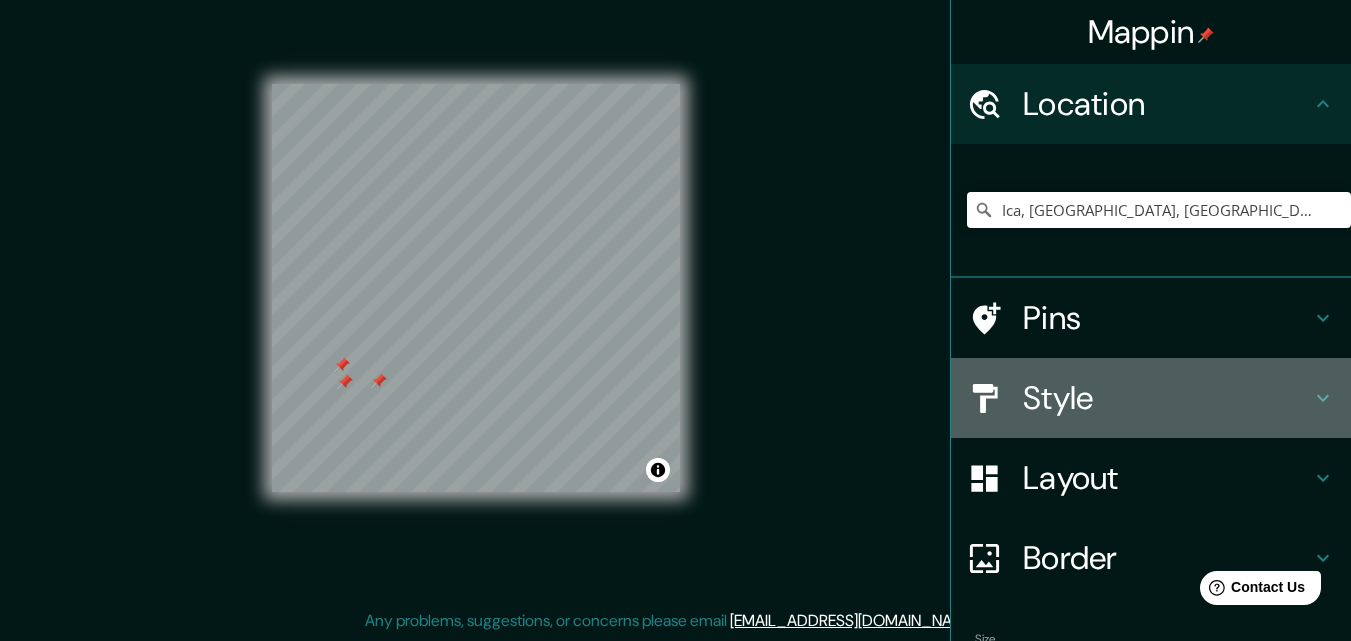 click on "Style" at bounding box center [1167, 398] 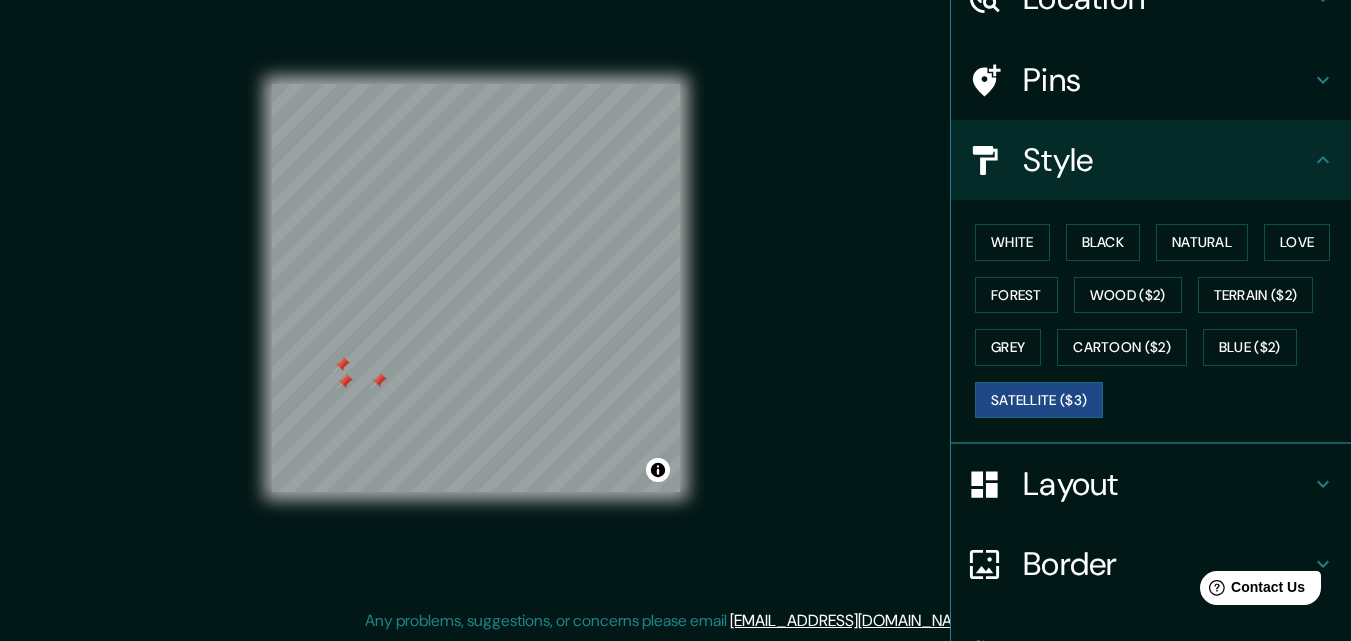 scroll, scrollTop: 200, scrollLeft: 0, axis: vertical 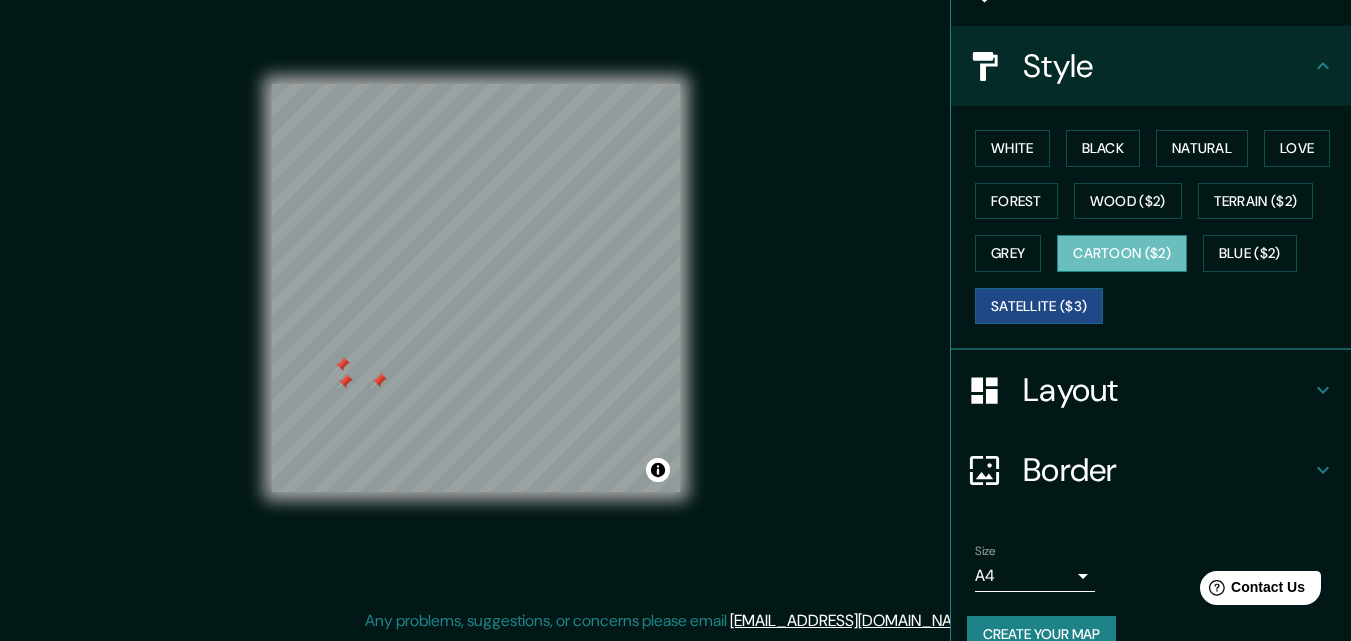 click on "Cartoon ($2)" at bounding box center [1122, 253] 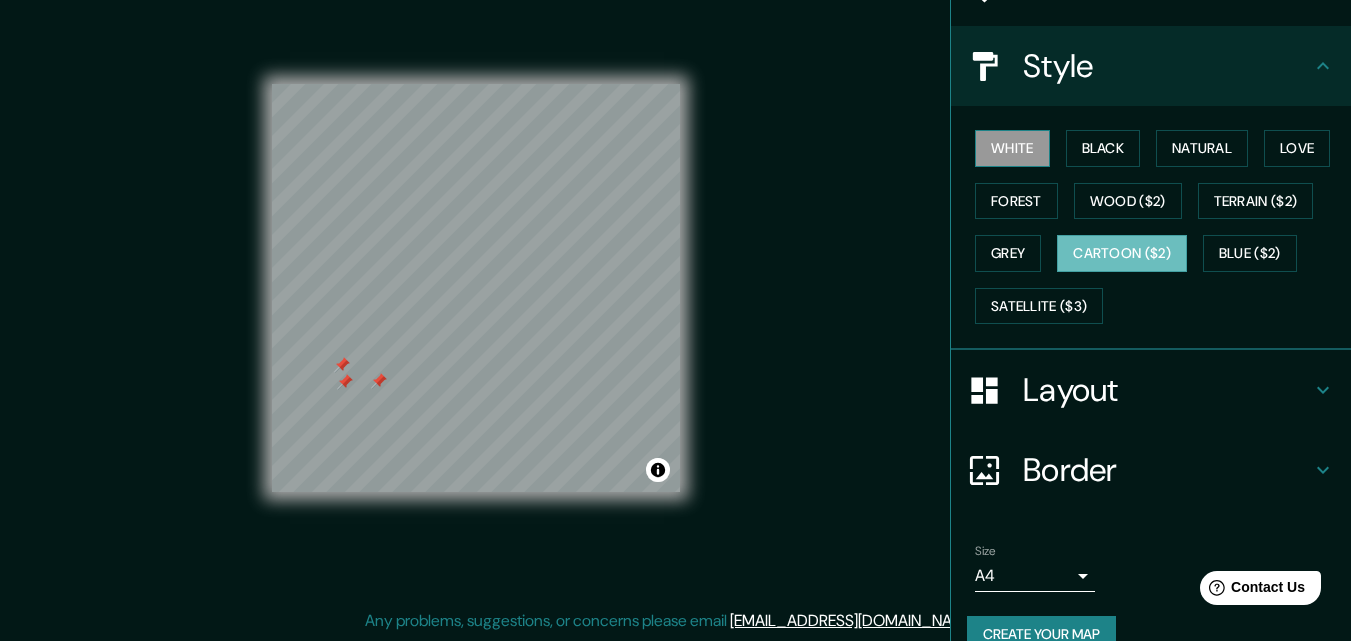 click on "White" at bounding box center (1012, 148) 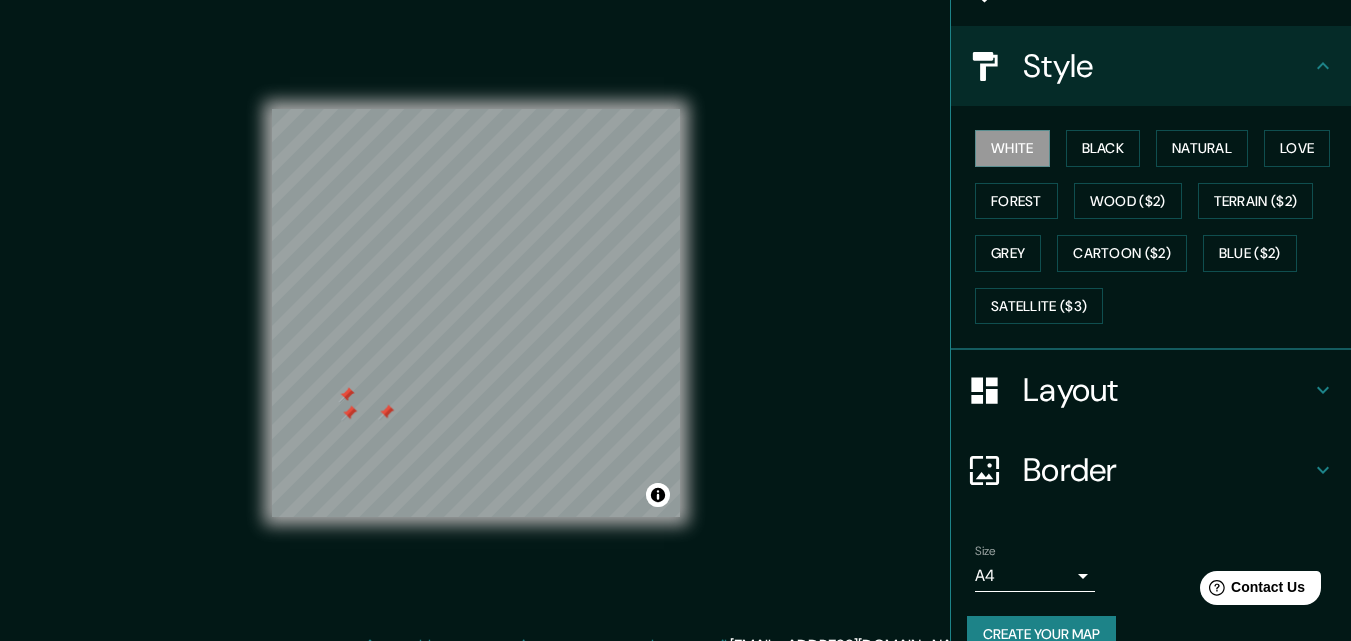 scroll, scrollTop: 0, scrollLeft: 0, axis: both 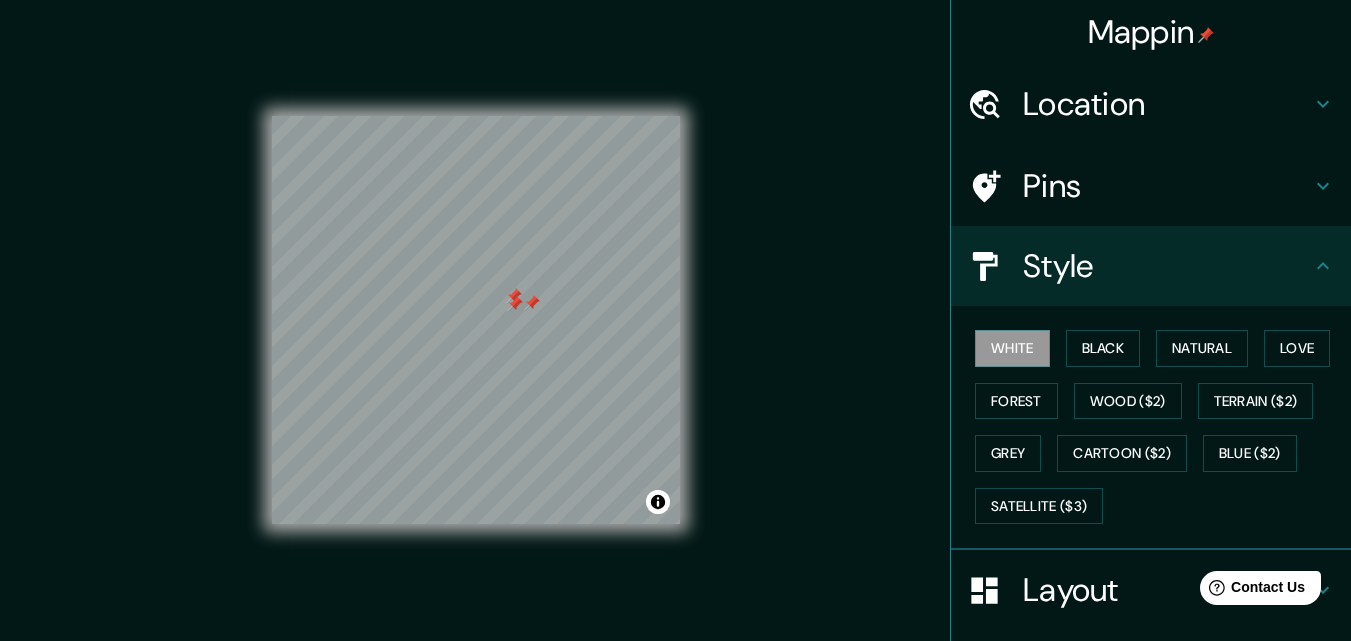 click on "Location" at bounding box center [1167, 104] 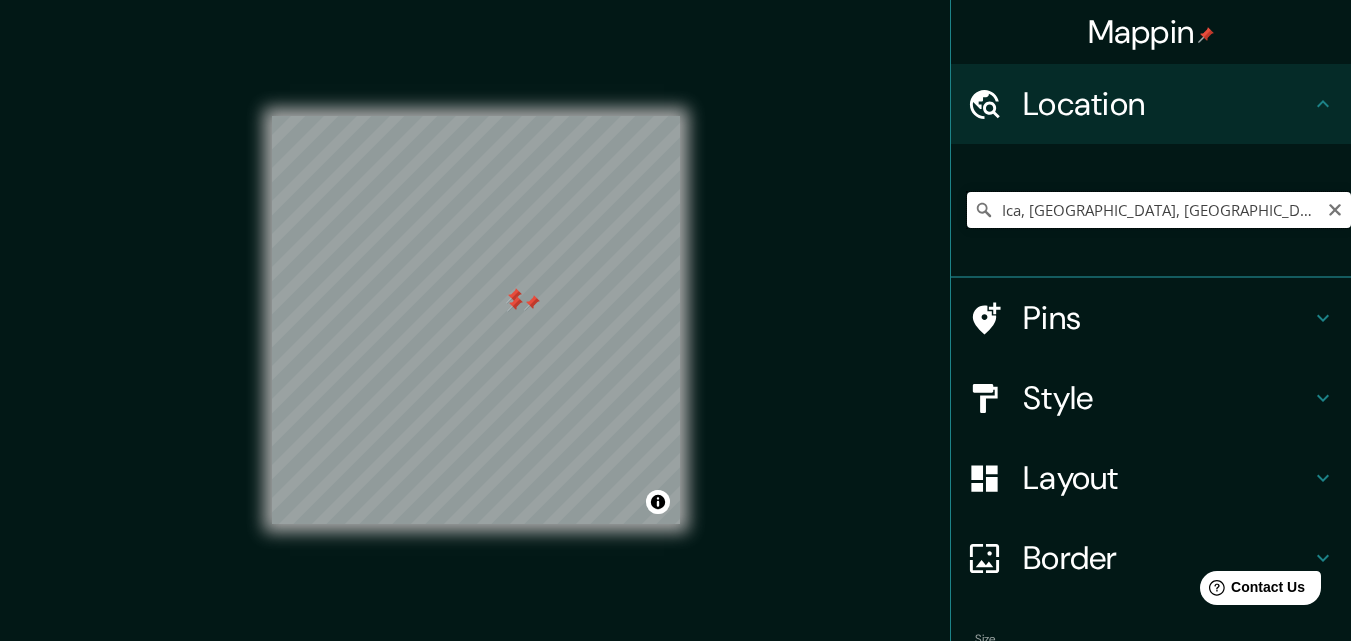 click on "Ica, [GEOGRAPHIC_DATA], [GEOGRAPHIC_DATA]" at bounding box center (1159, 210) 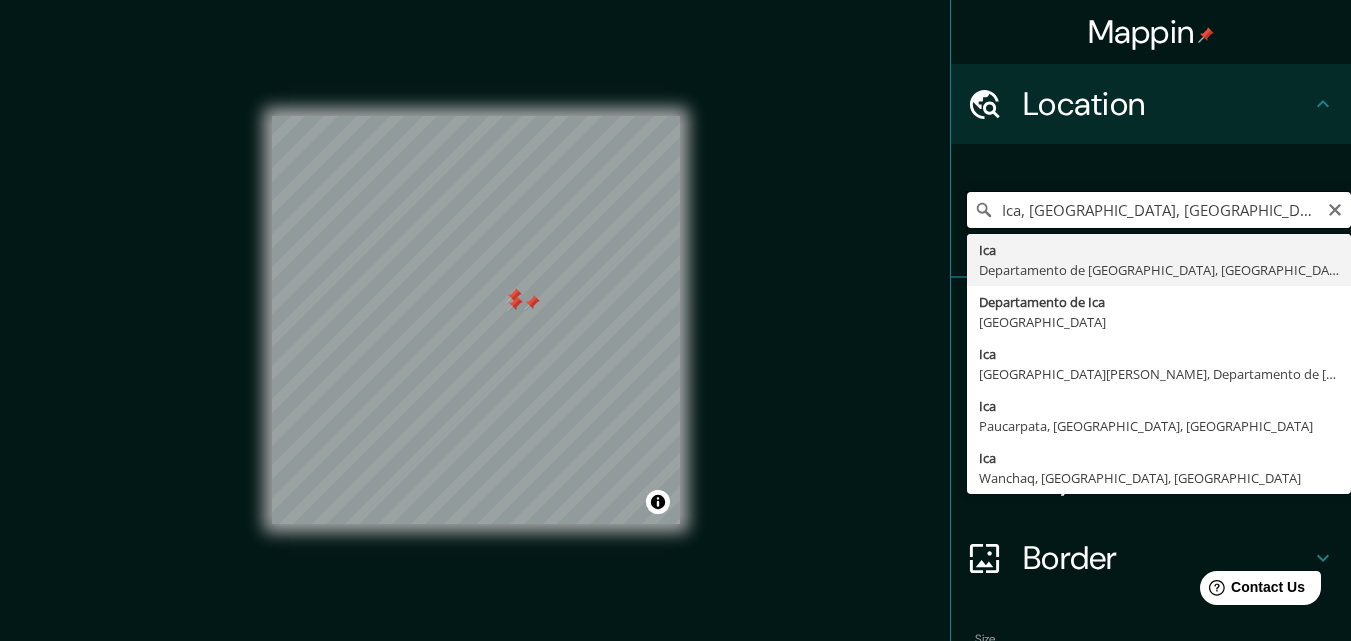 click on "Ica, [GEOGRAPHIC_DATA], [GEOGRAPHIC_DATA]" at bounding box center (1159, 210) 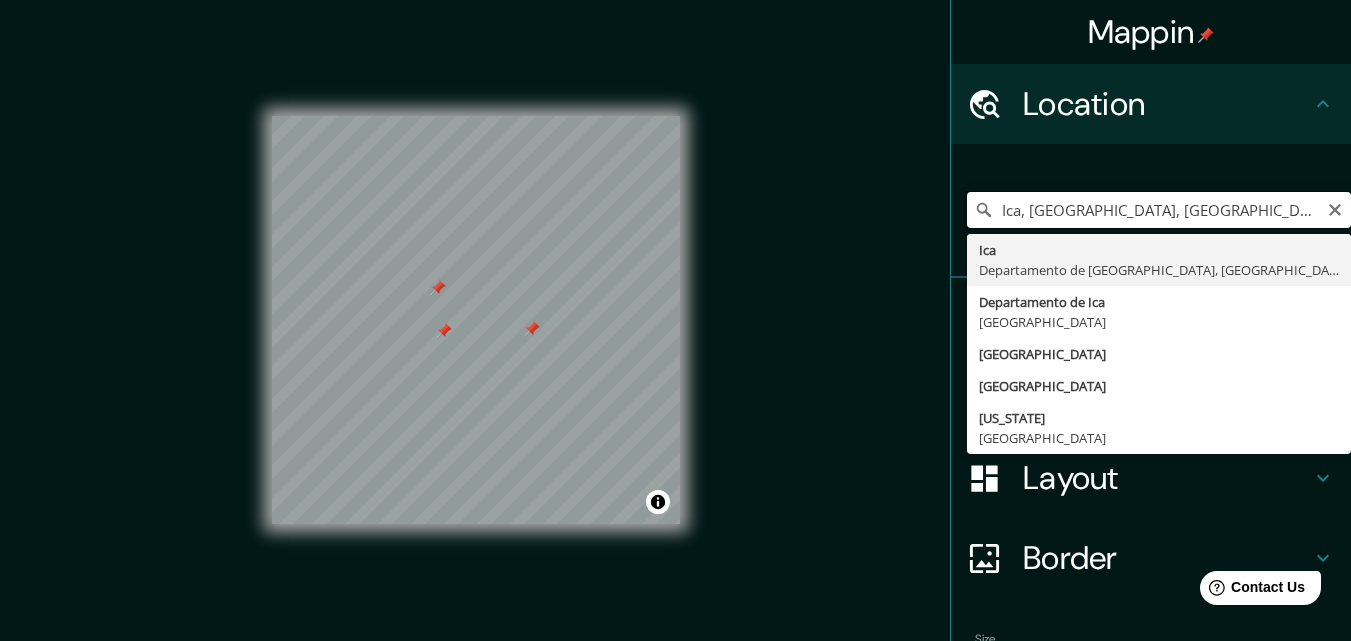 click on "Ica, [GEOGRAPHIC_DATA], [GEOGRAPHIC_DATA]" at bounding box center (1159, 210) 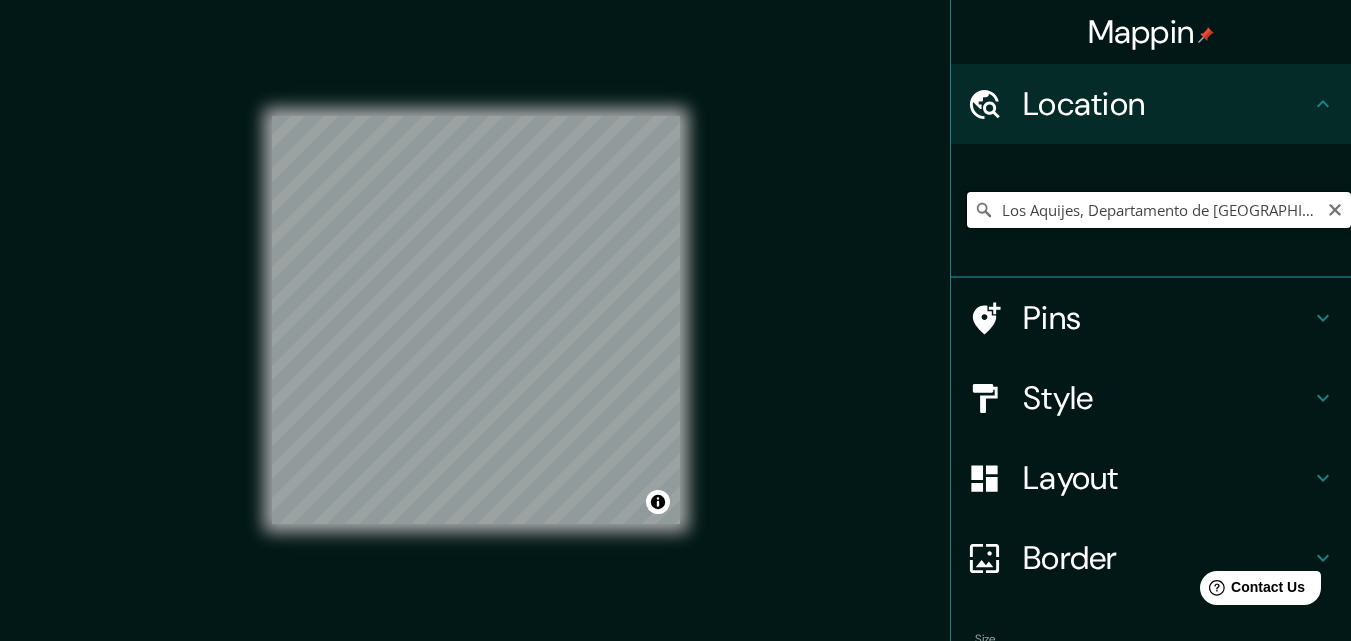 click on "Los Aquijes, Departamento de [GEOGRAPHIC_DATA], [GEOGRAPHIC_DATA]" at bounding box center [1159, 210] 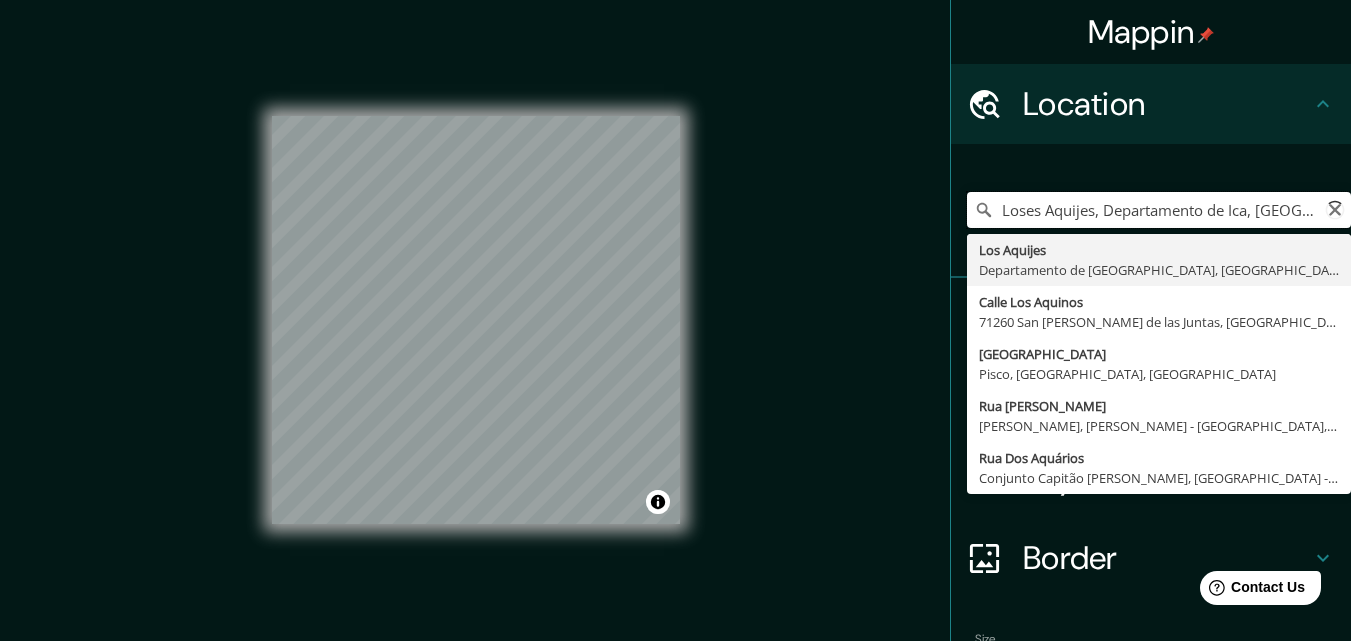 click on "Loses Aquijes, Departamento de Ica, [GEOGRAPHIC_DATA]" at bounding box center [1159, 210] 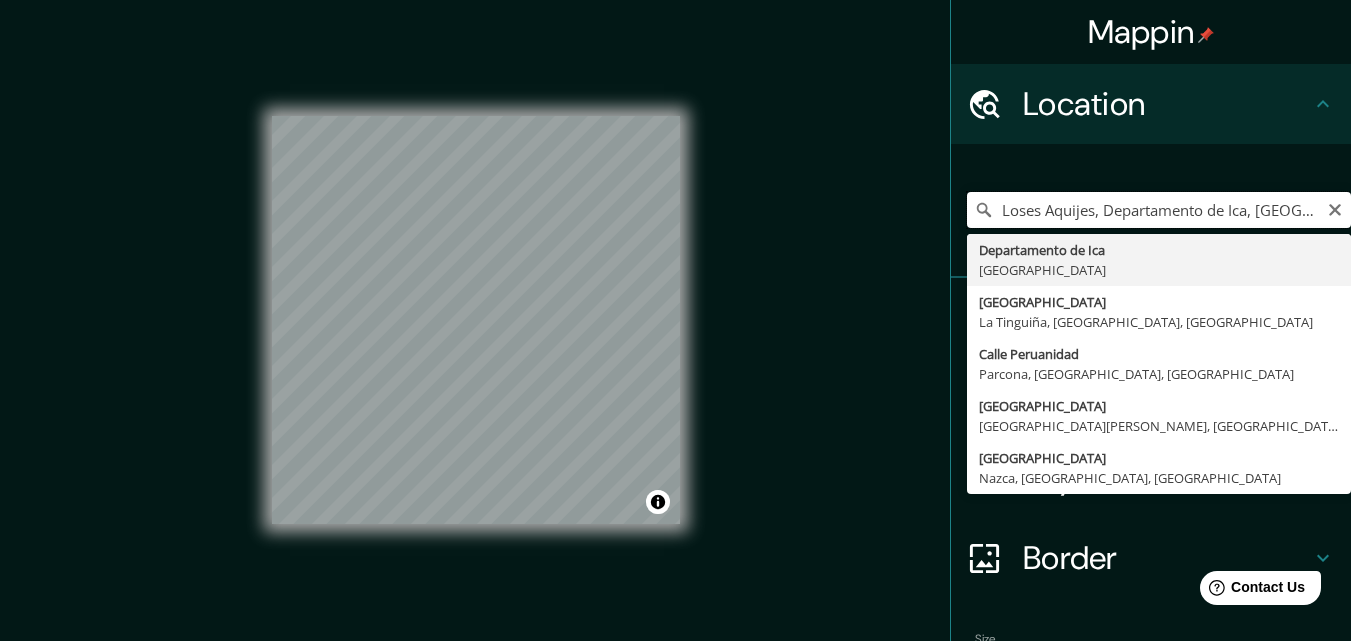 click on "Loses Aquijes, Departamento de Ica, [GEOGRAPHIC_DATA]" at bounding box center (1159, 210) 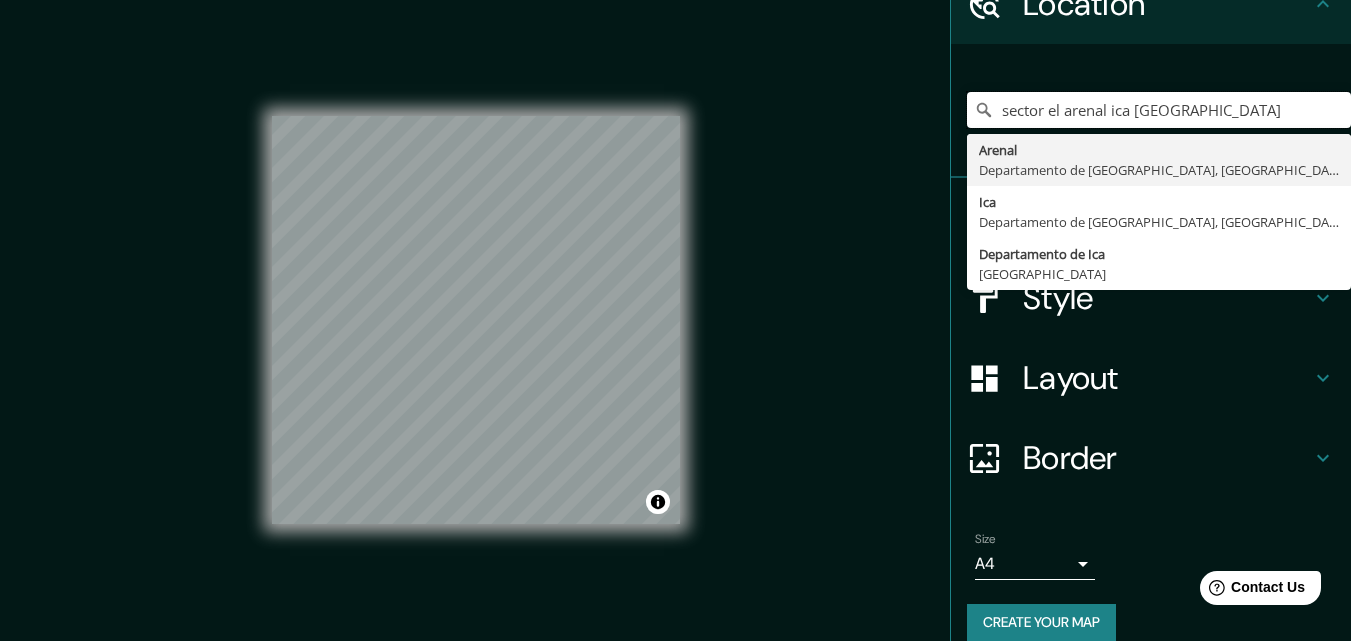 scroll, scrollTop: 0, scrollLeft: 0, axis: both 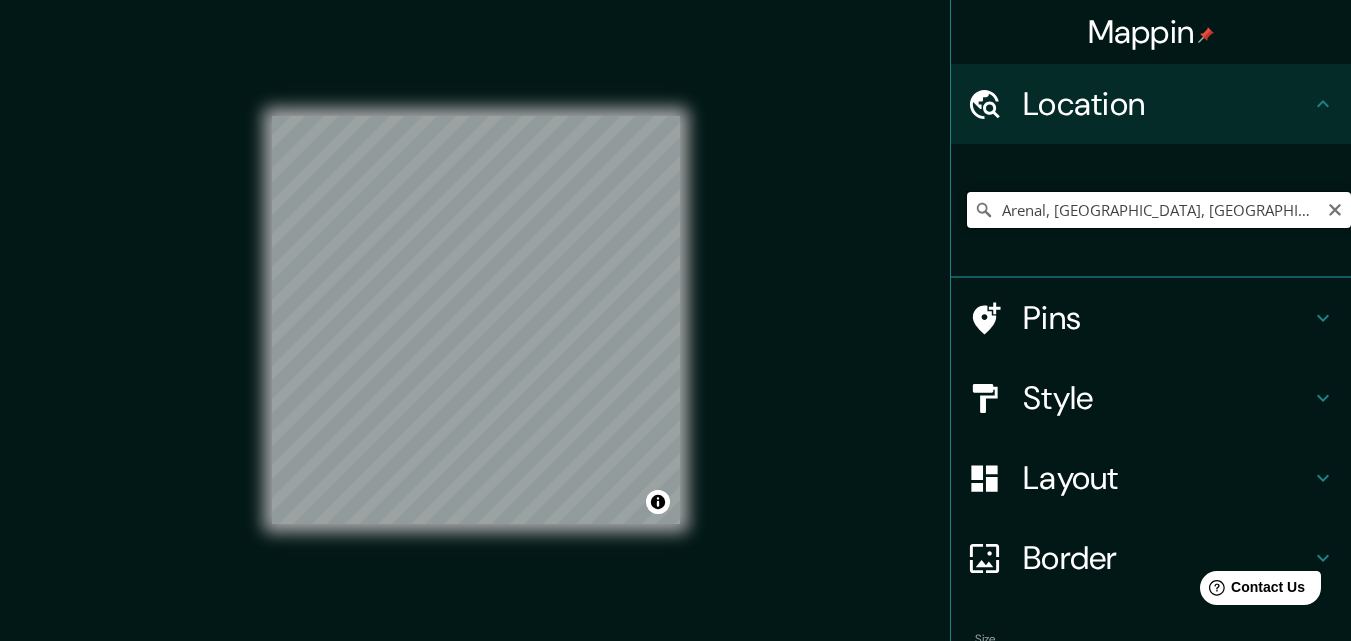 click on "Arenal, [GEOGRAPHIC_DATA], [GEOGRAPHIC_DATA]" at bounding box center [1159, 210] 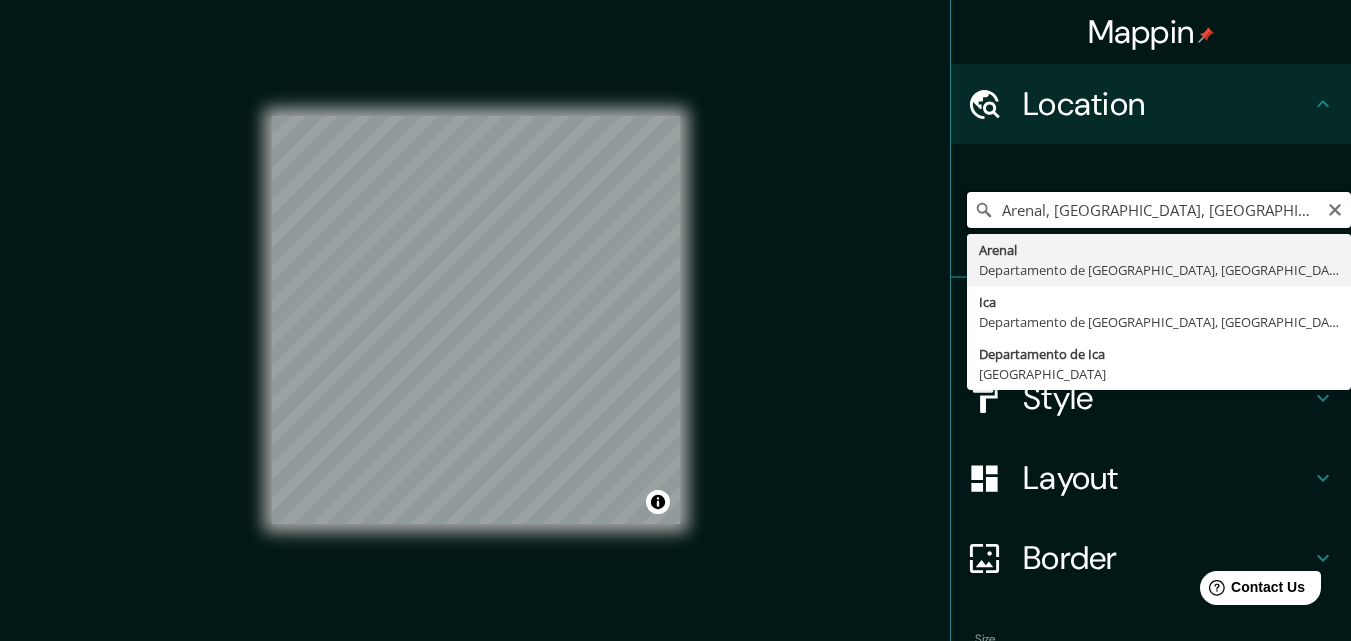 click on "Arenal, [GEOGRAPHIC_DATA], [GEOGRAPHIC_DATA]" at bounding box center (1159, 210) 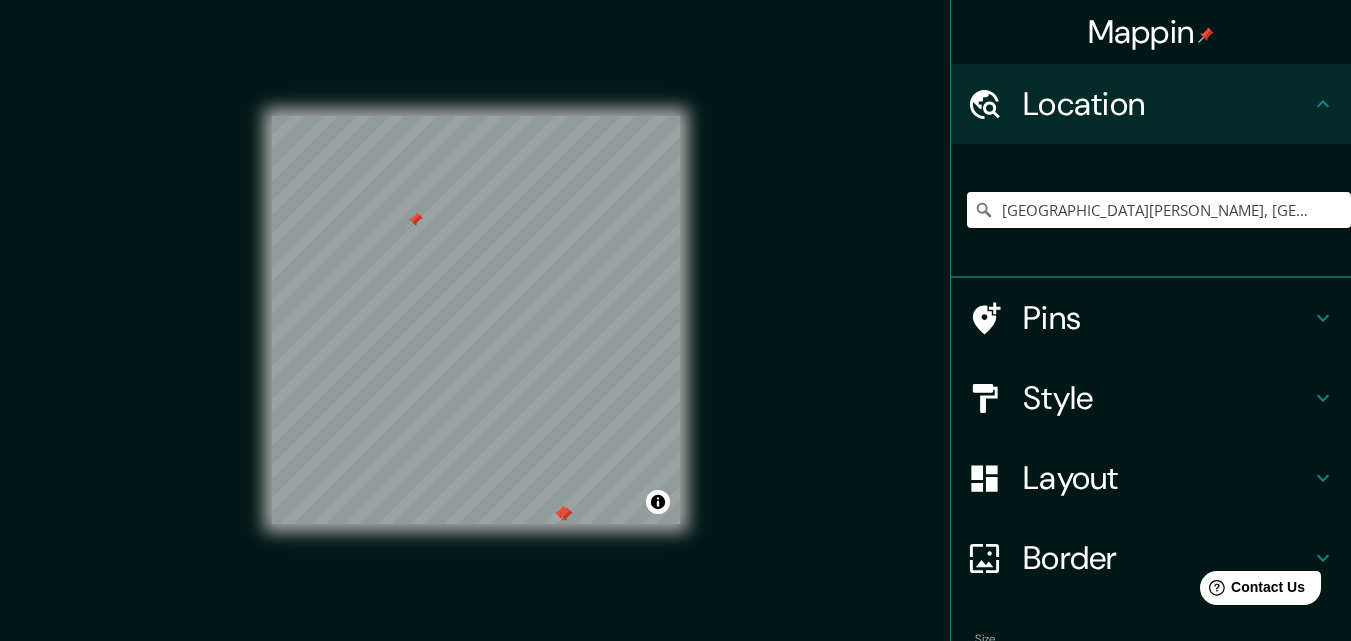 click on "Pins" at bounding box center (1167, 318) 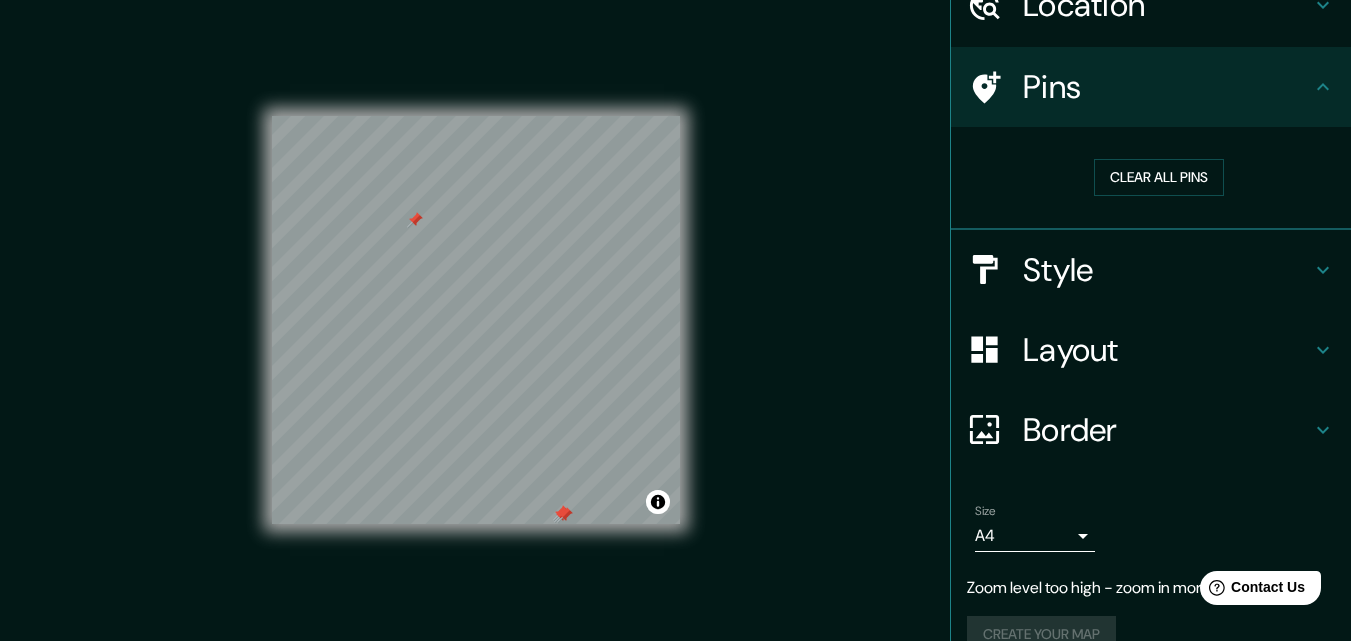 scroll, scrollTop: 100, scrollLeft: 0, axis: vertical 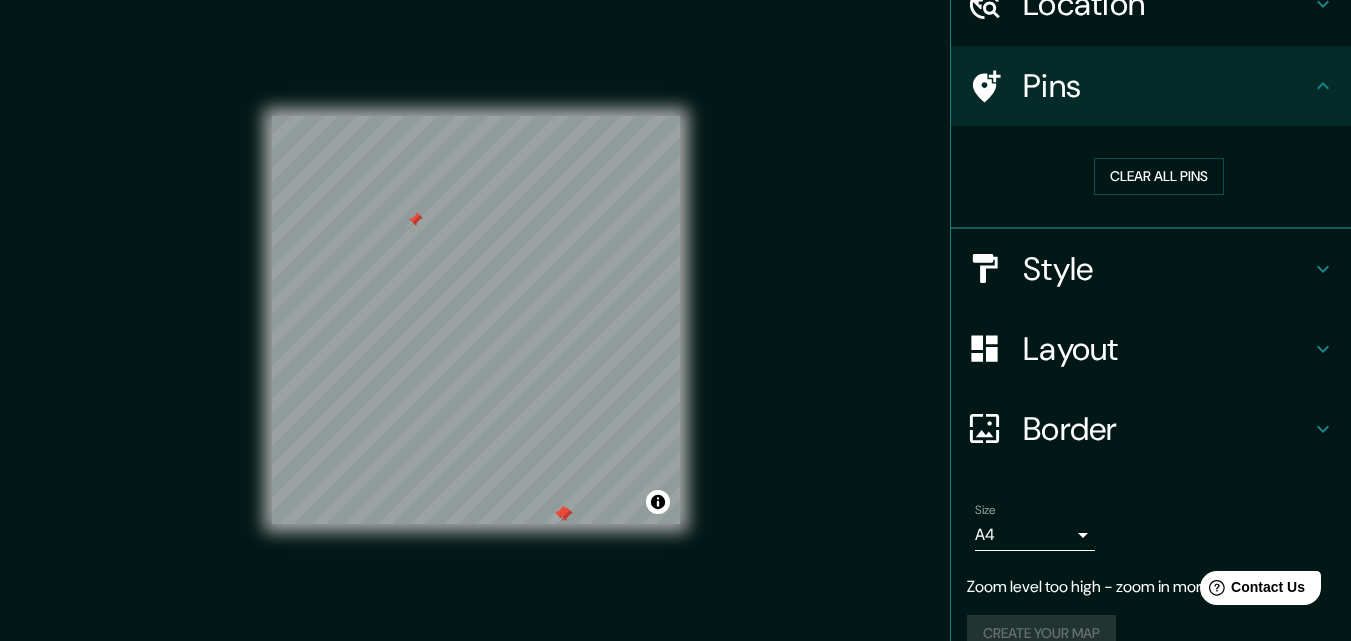 click on "Style" at bounding box center [1167, 269] 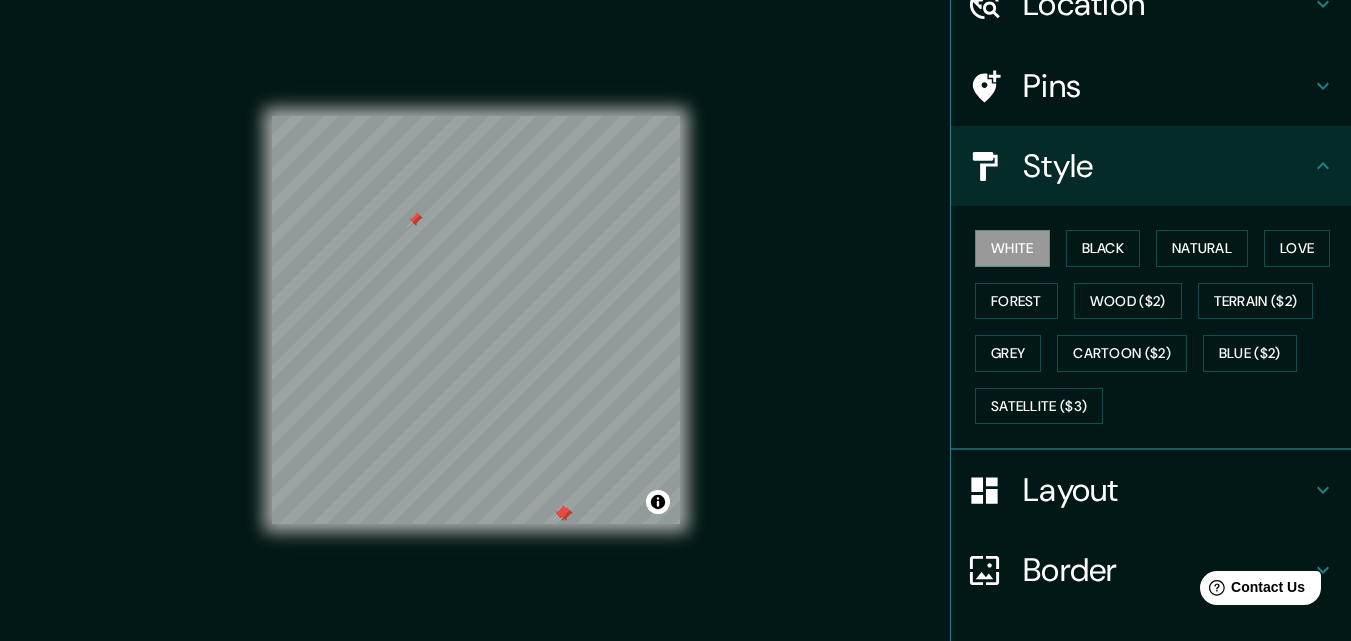 scroll, scrollTop: 0, scrollLeft: 0, axis: both 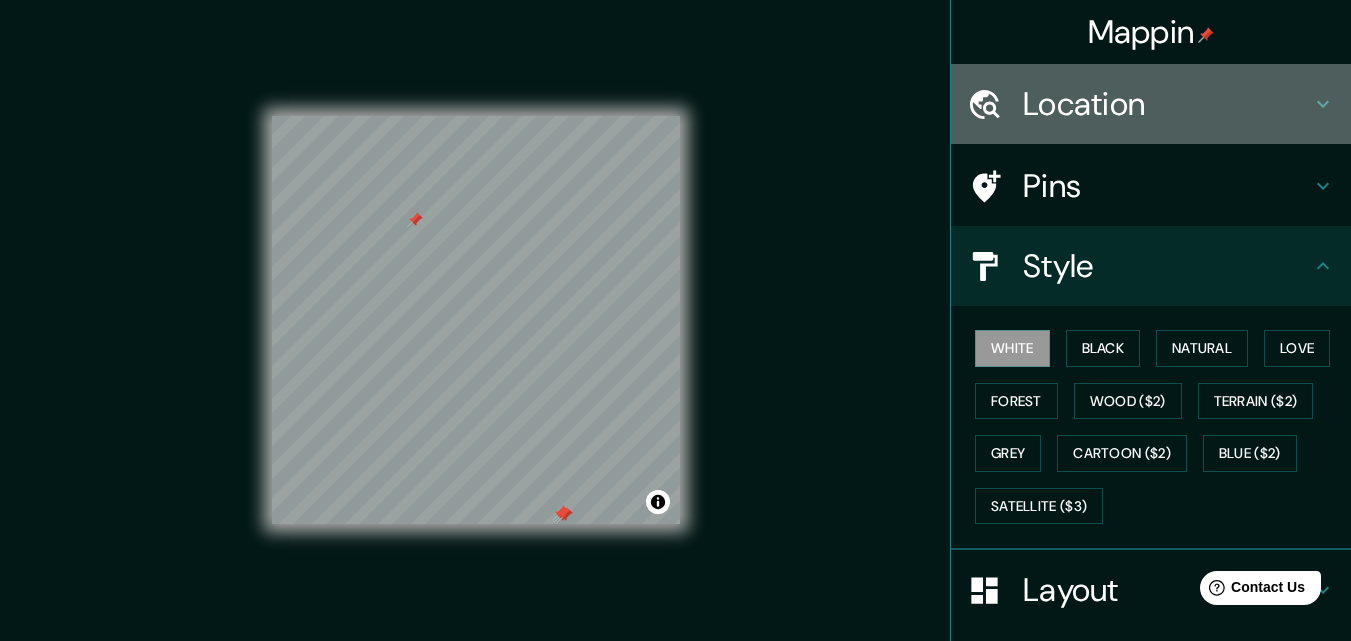 click on "Location" at bounding box center (1167, 104) 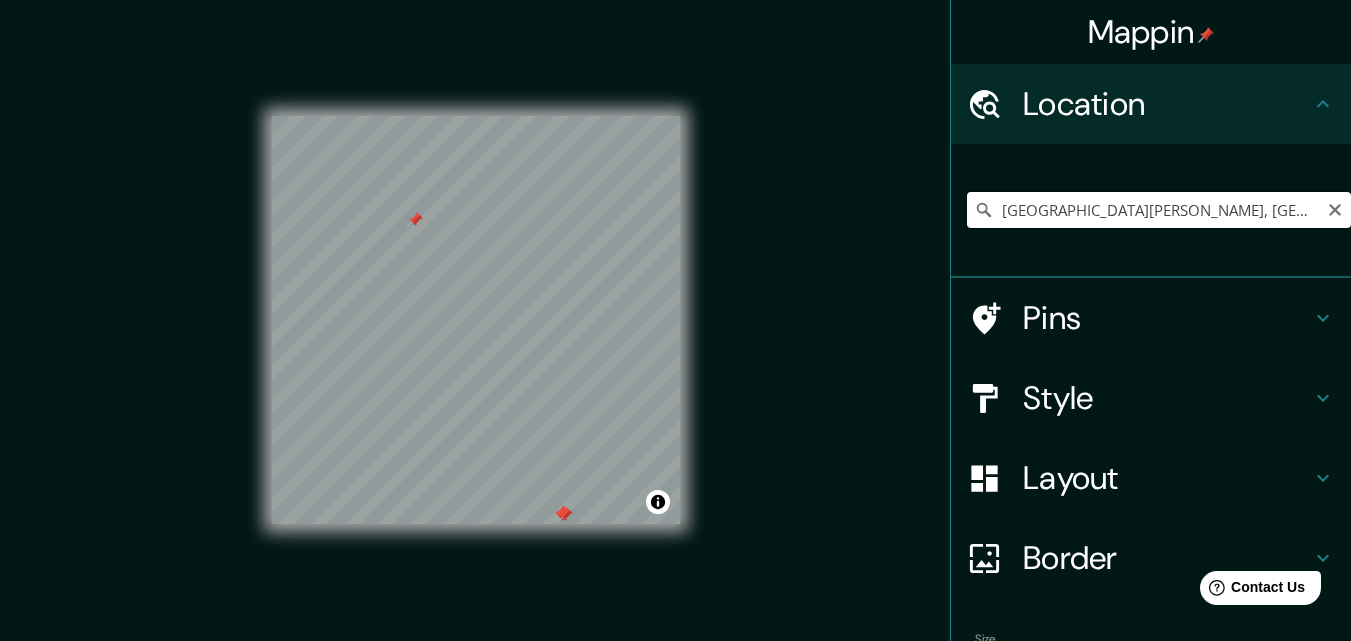click on "[GEOGRAPHIC_DATA][PERSON_NAME], [GEOGRAPHIC_DATA][PERSON_NAME], [GEOGRAPHIC_DATA]" at bounding box center (1159, 210) 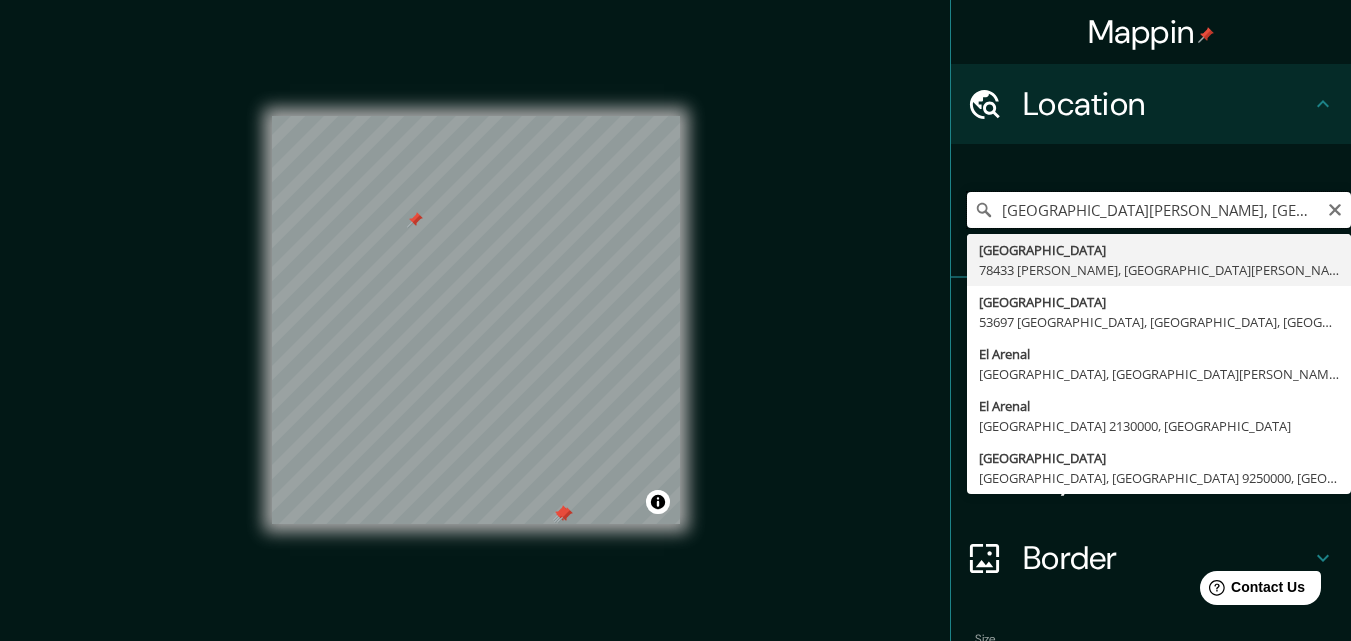click on "[GEOGRAPHIC_DATA][PERSON_NAME], [GEOGRAPHIC_DATA][PERSON_NAME], [GEOGRAPHIC_DATA]" at bounding box center [1159, 210] 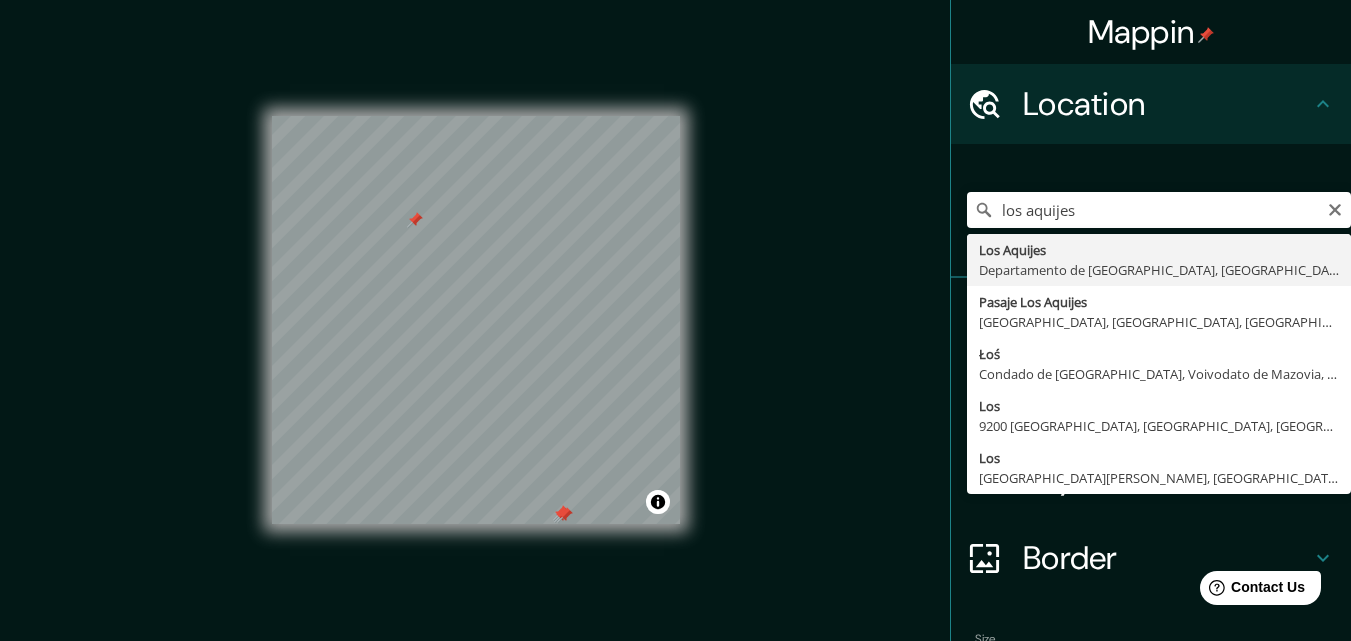 type on "Los Aquijes, Departamento de [GEOGRAPHIC_DATA], [GEOGRAPHIC_DATA]" 